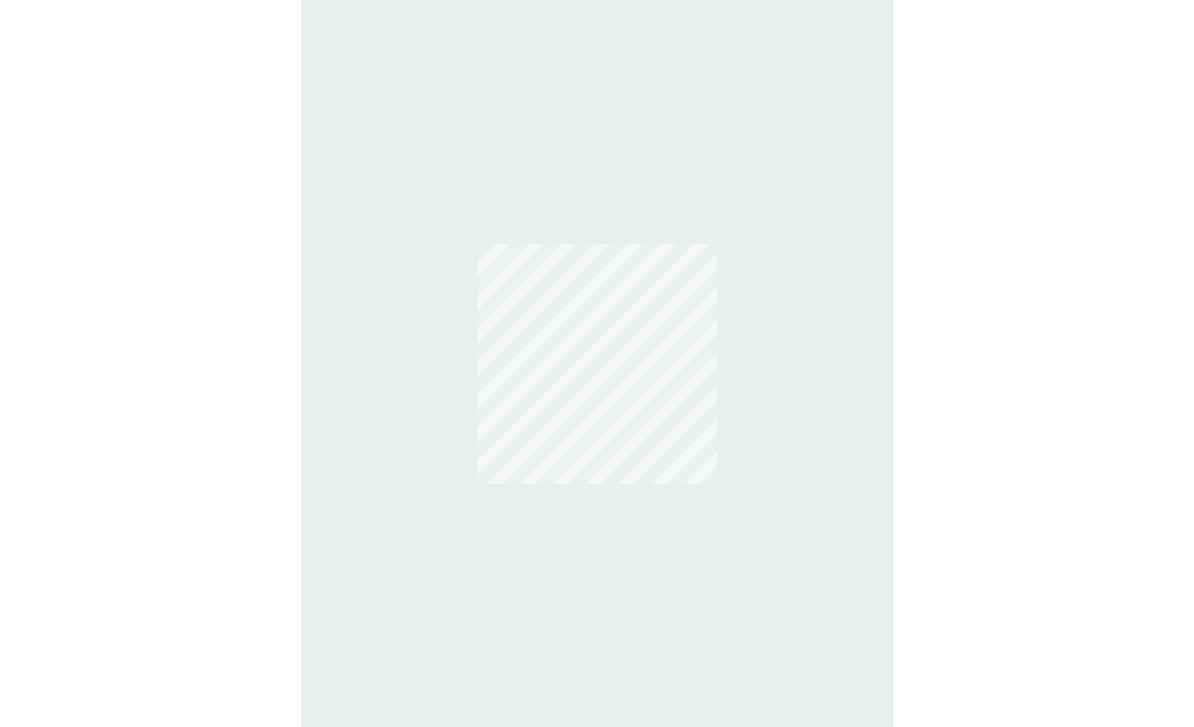 scroll, scrollTop: 0, scrollLeft: 0, axis: both 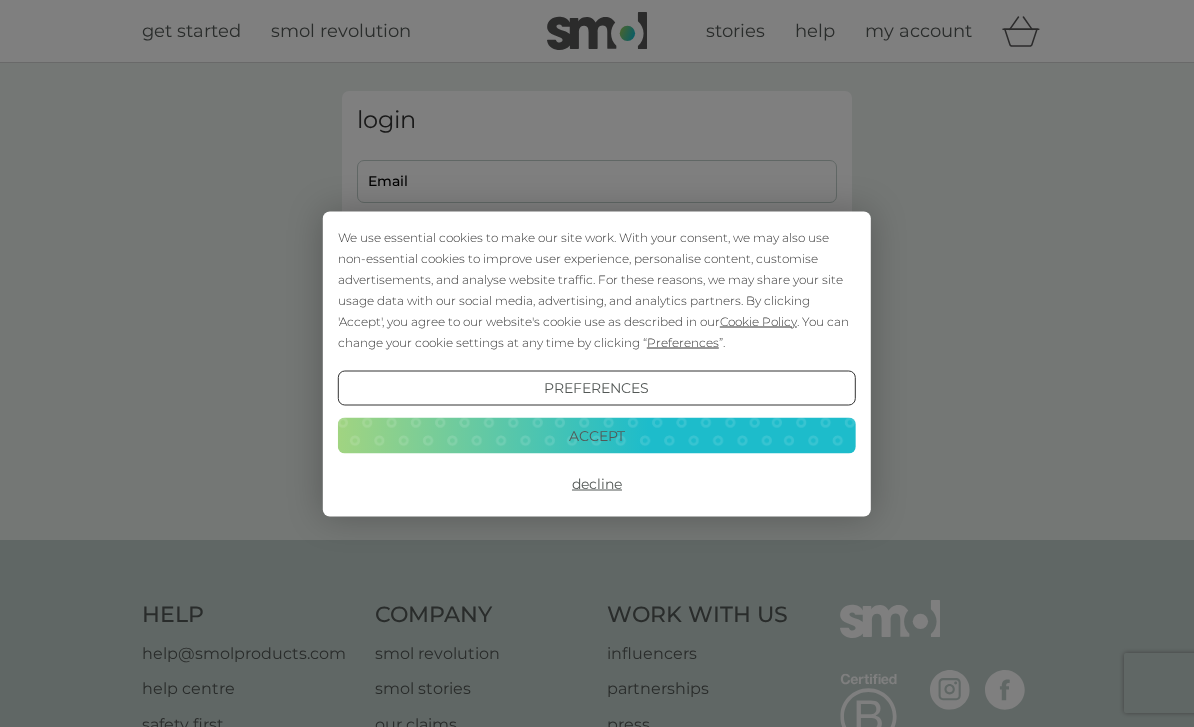 click on "Accept" at bounding box center [597, 436] 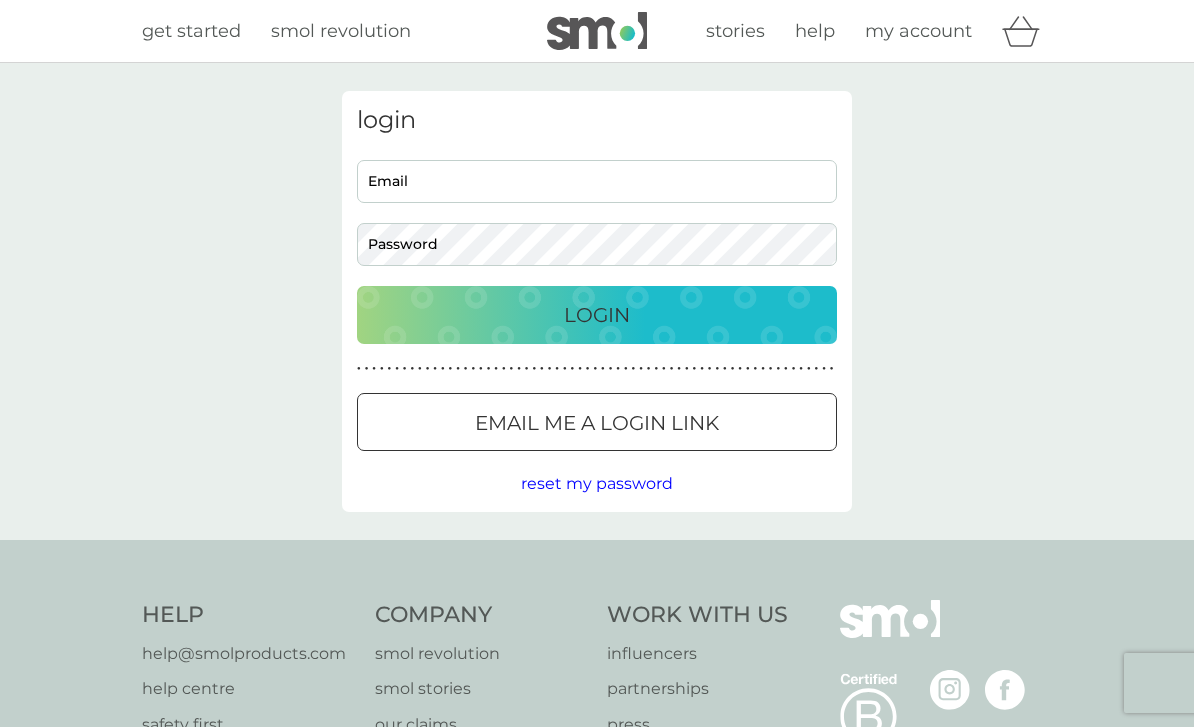 scroll, scrollTop: 0, scrollLeft: 0, axis: both 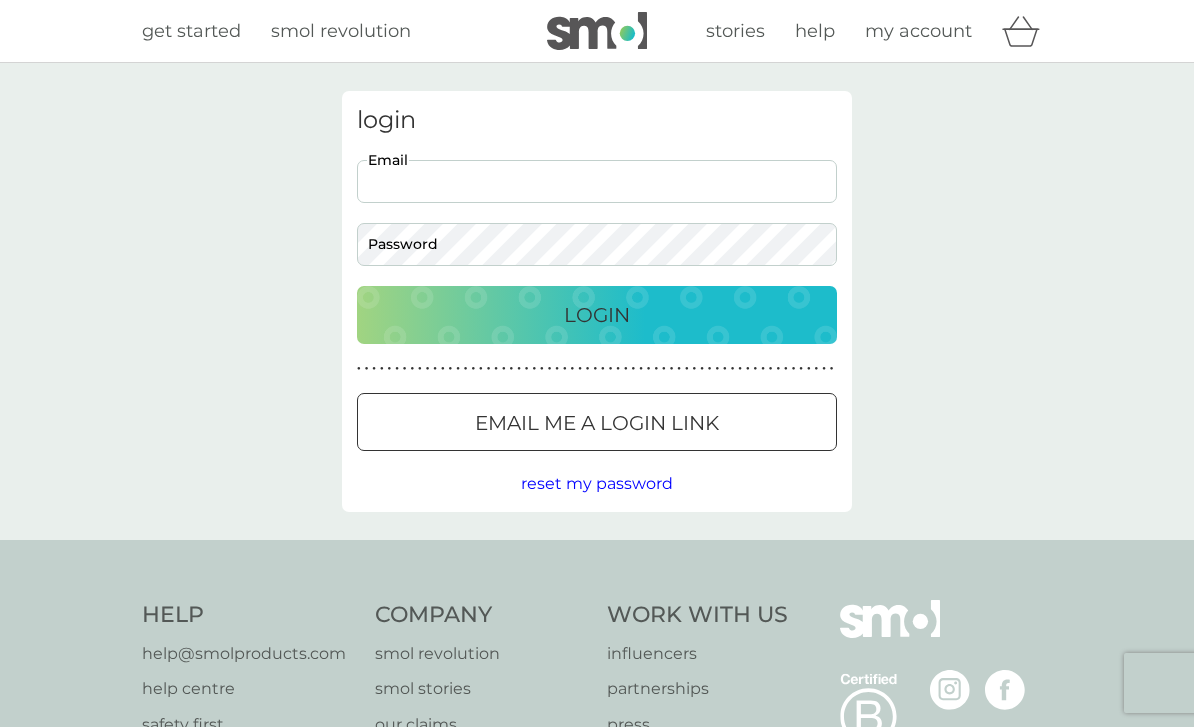 type on "[EMAIL]" 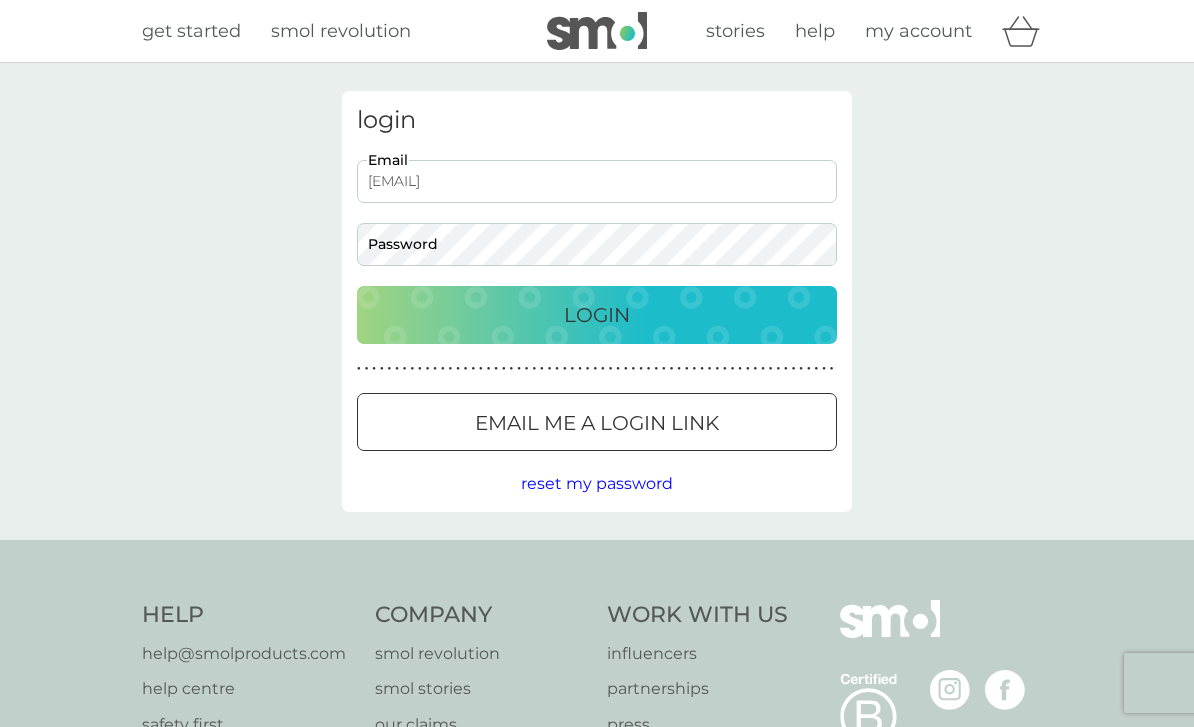 click on "Login" at bounding box center [597, 315] 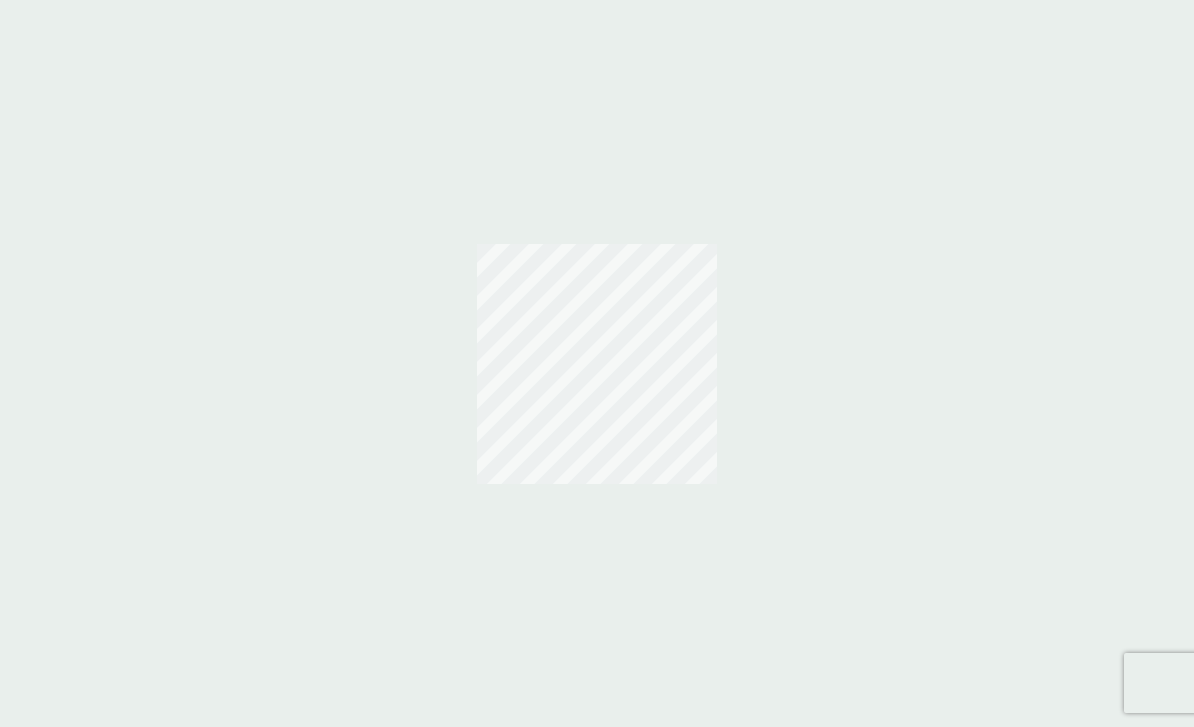 scroll, scrollTop: 0, scrollLeft: 0, axis: both 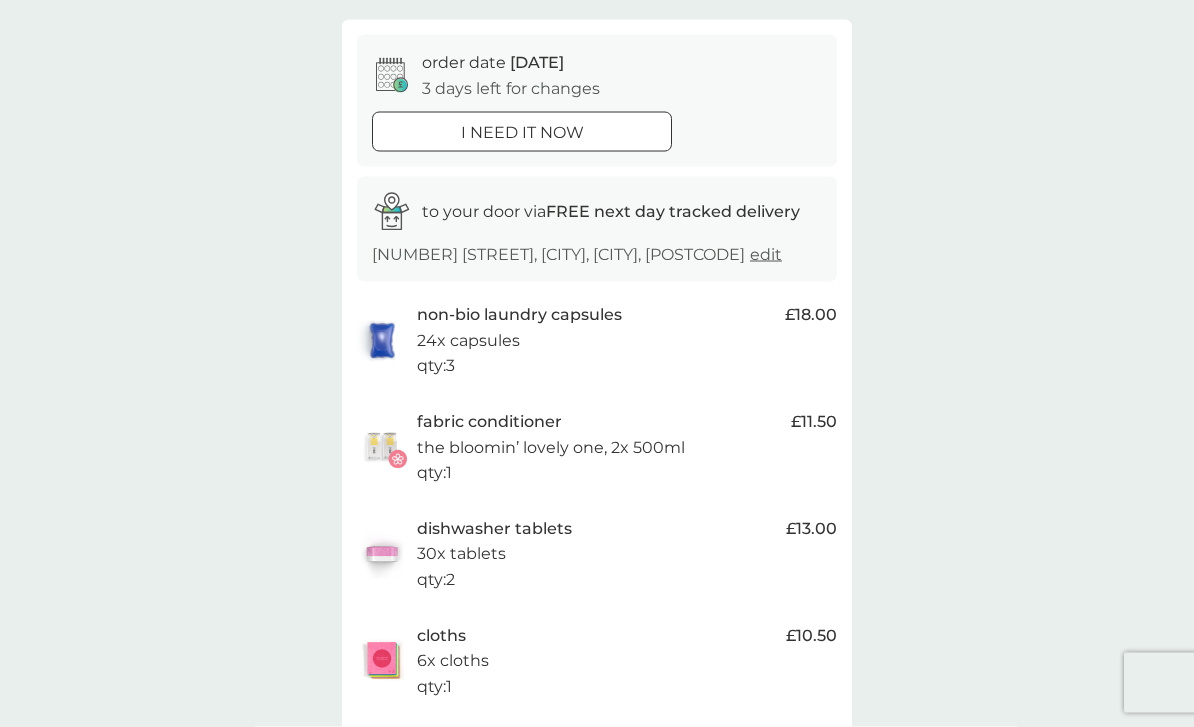 click on "the bloomin’ lovely one, 2x 500ml" at bounding box center [551, 448] 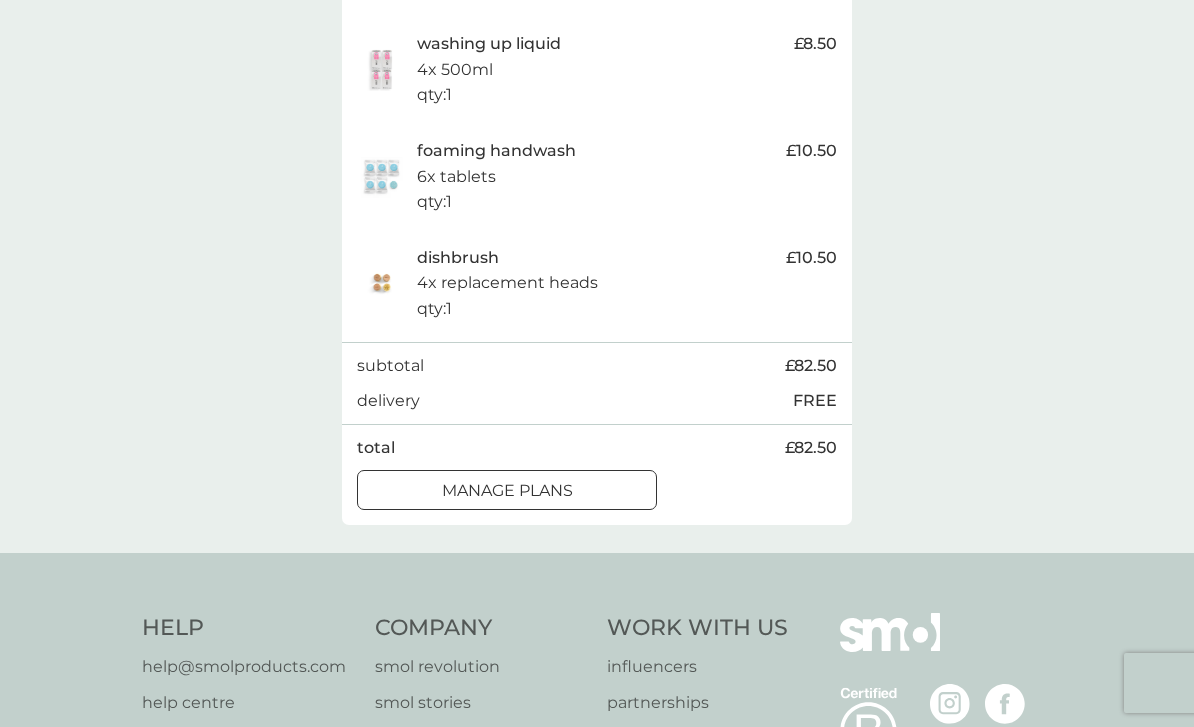 scroll, scrollTop: 866, scrollLeft: 0, axis: vertical 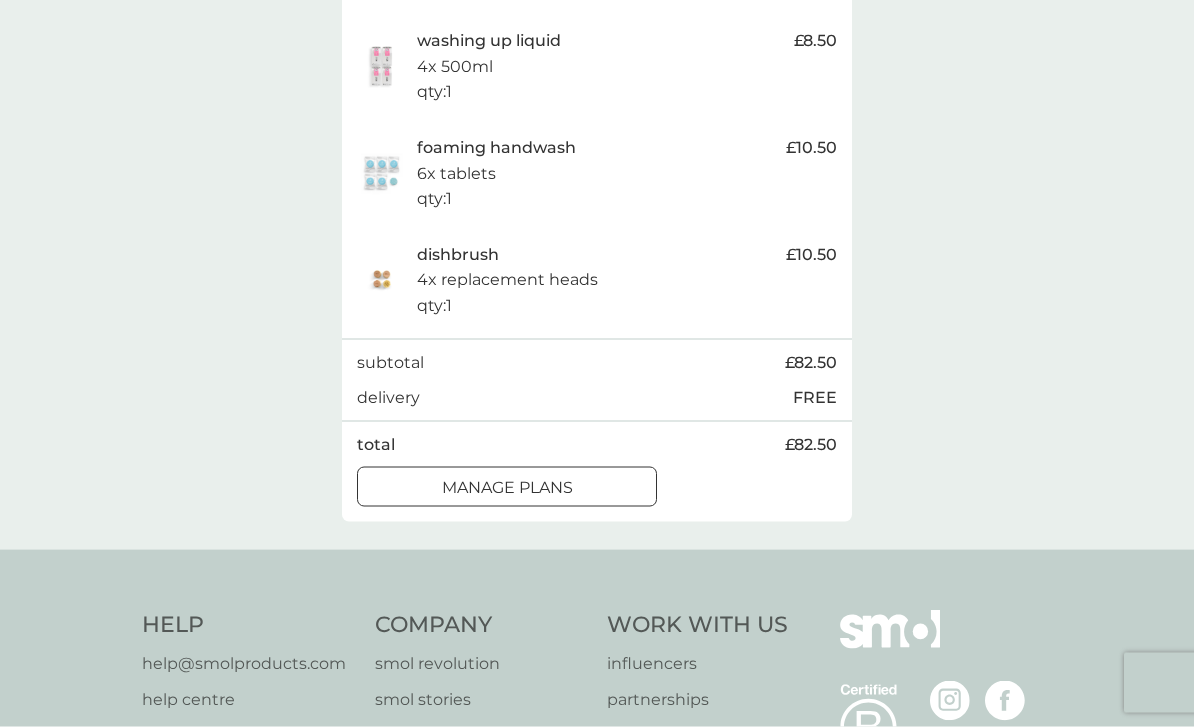 click at bounding box center (507, 488) 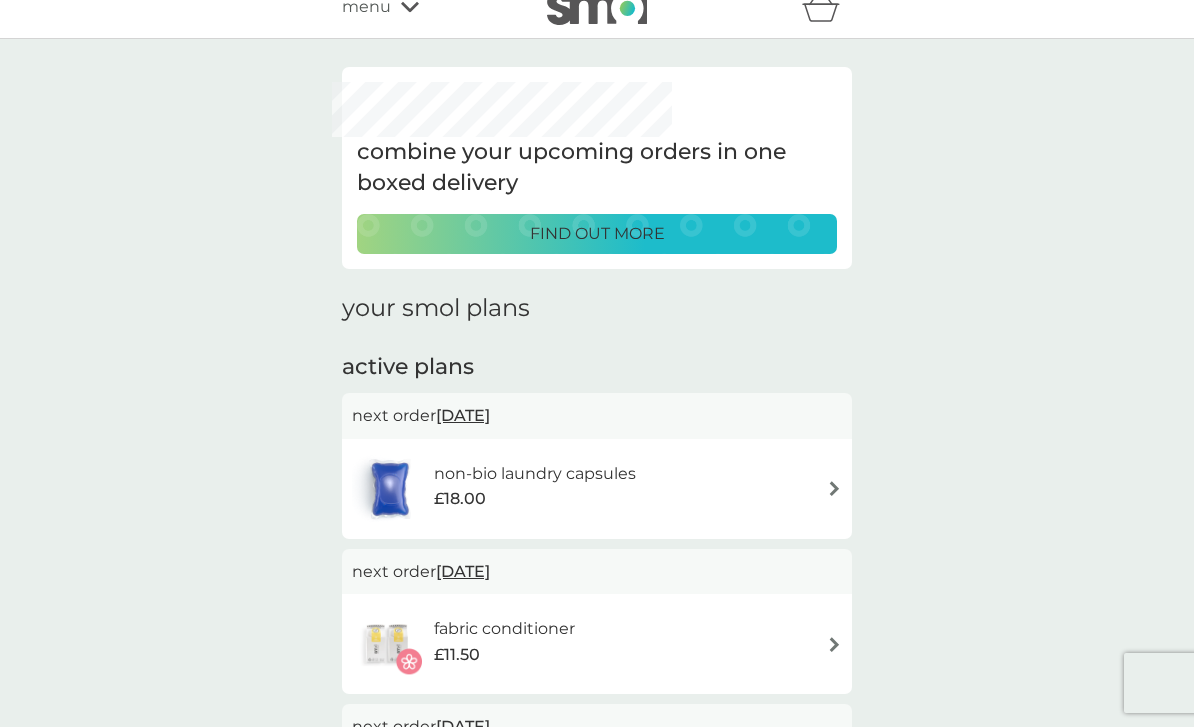 scroll, scrollTop: 110, scrollLeft: 0, axis: vertical 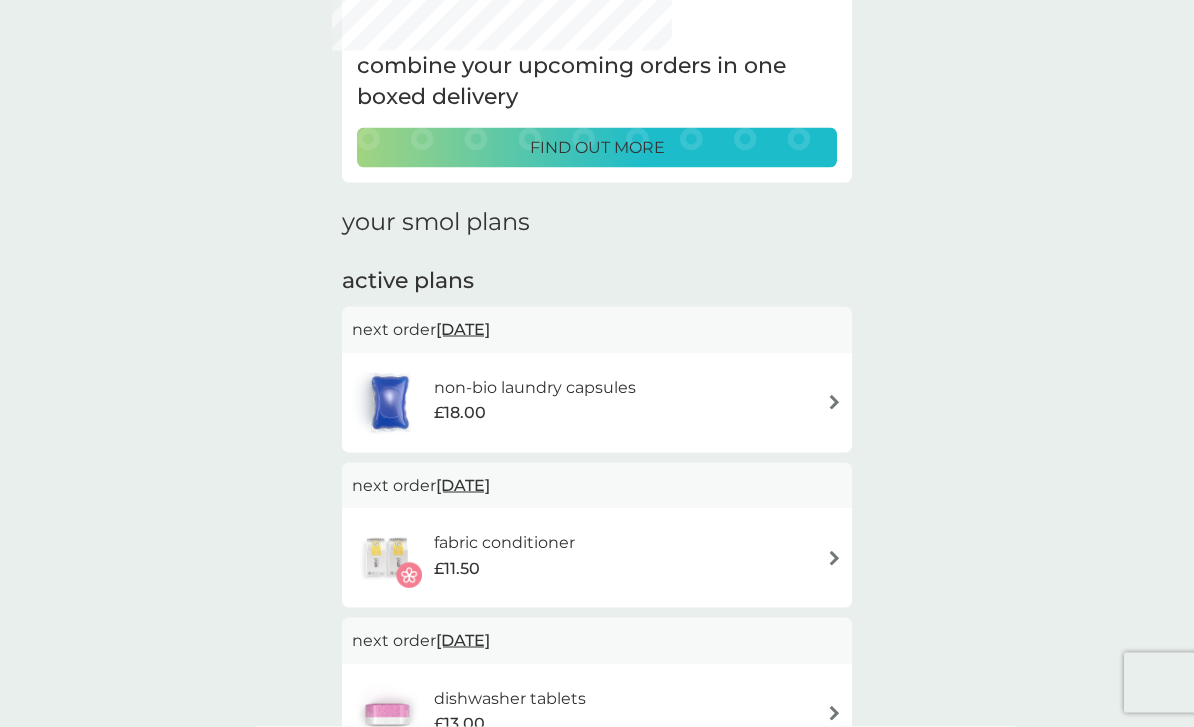 click on "fabric conditioner £11.50" at bounding box center [597, 558] 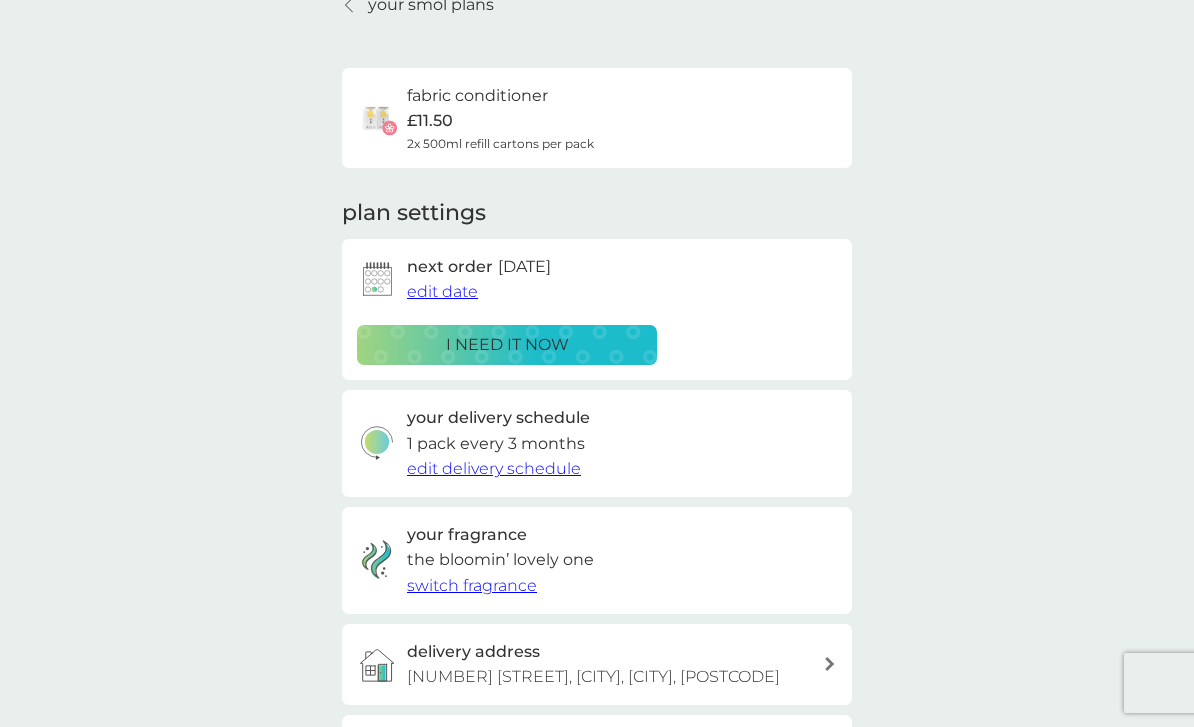 scroll, scrollTop: 100, scrollLeft: 0, axis: vertical 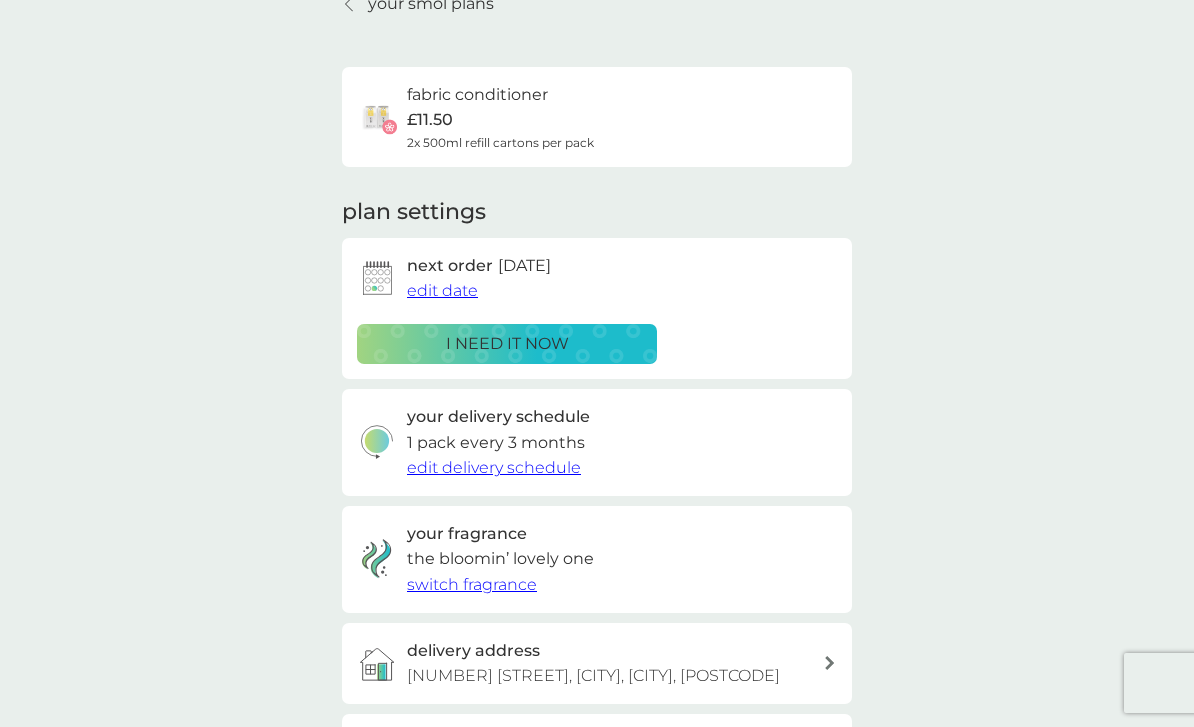 click on "edit date" at bounding box center (442, 290) 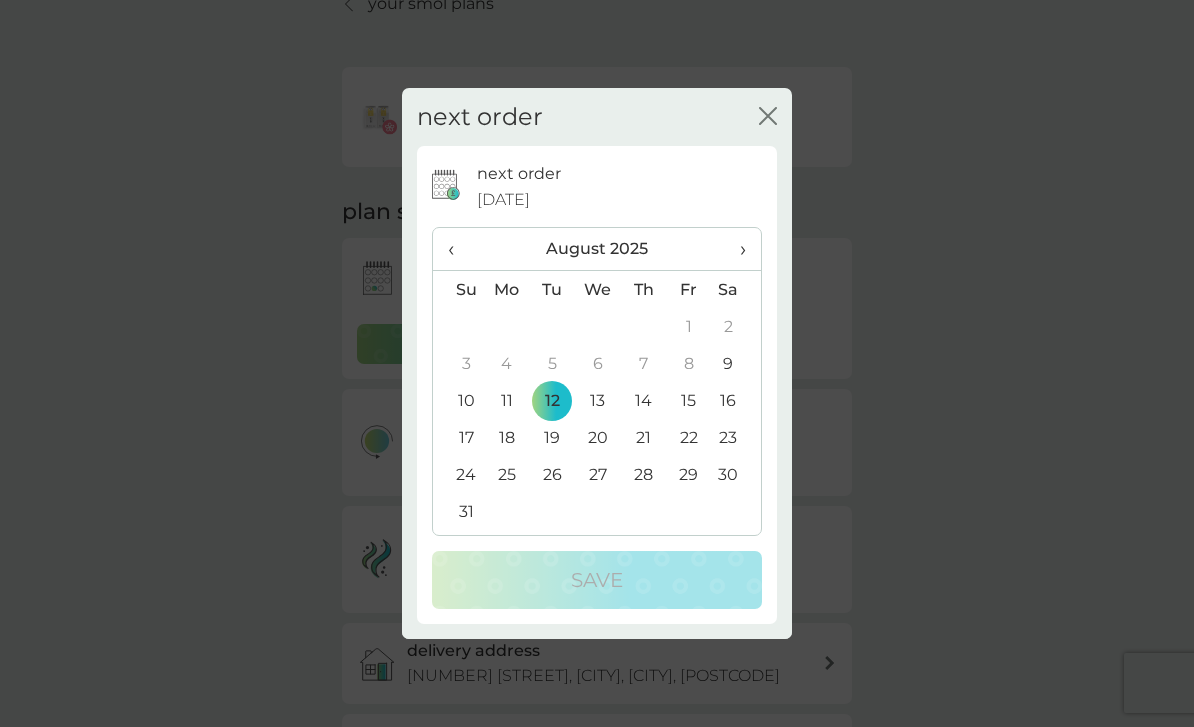 click on "›" at bounding box center (736, 249) 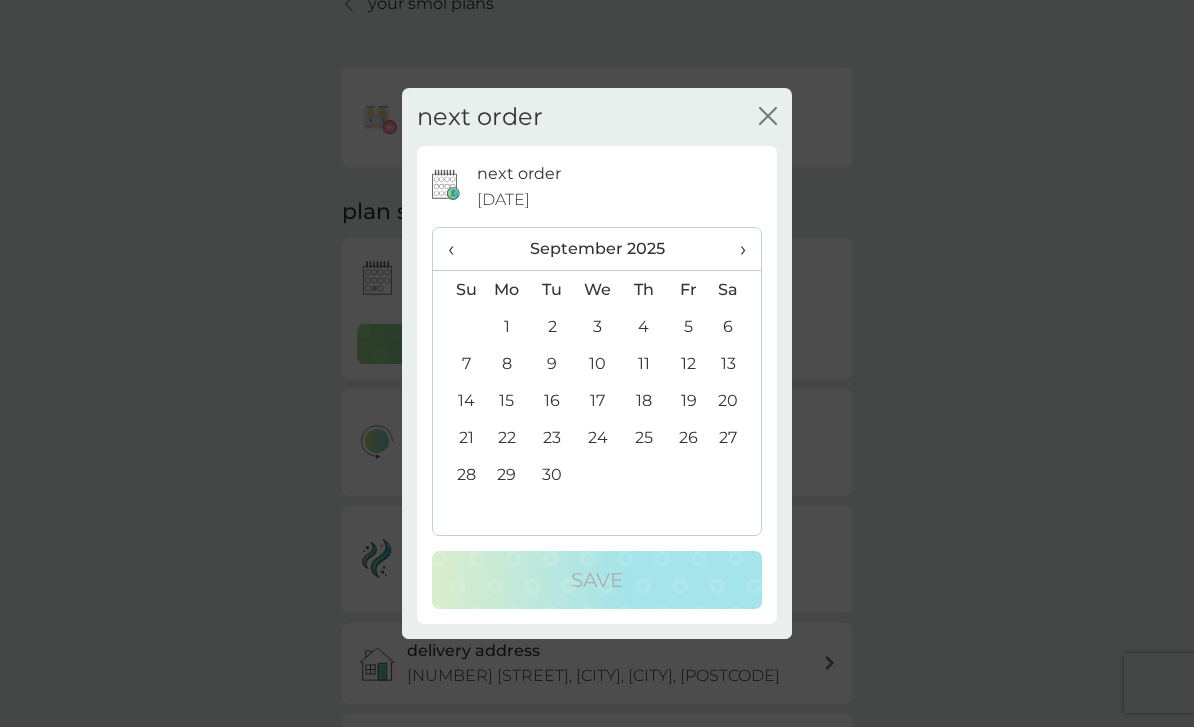 click on "30" at bounding box center (552, 474) 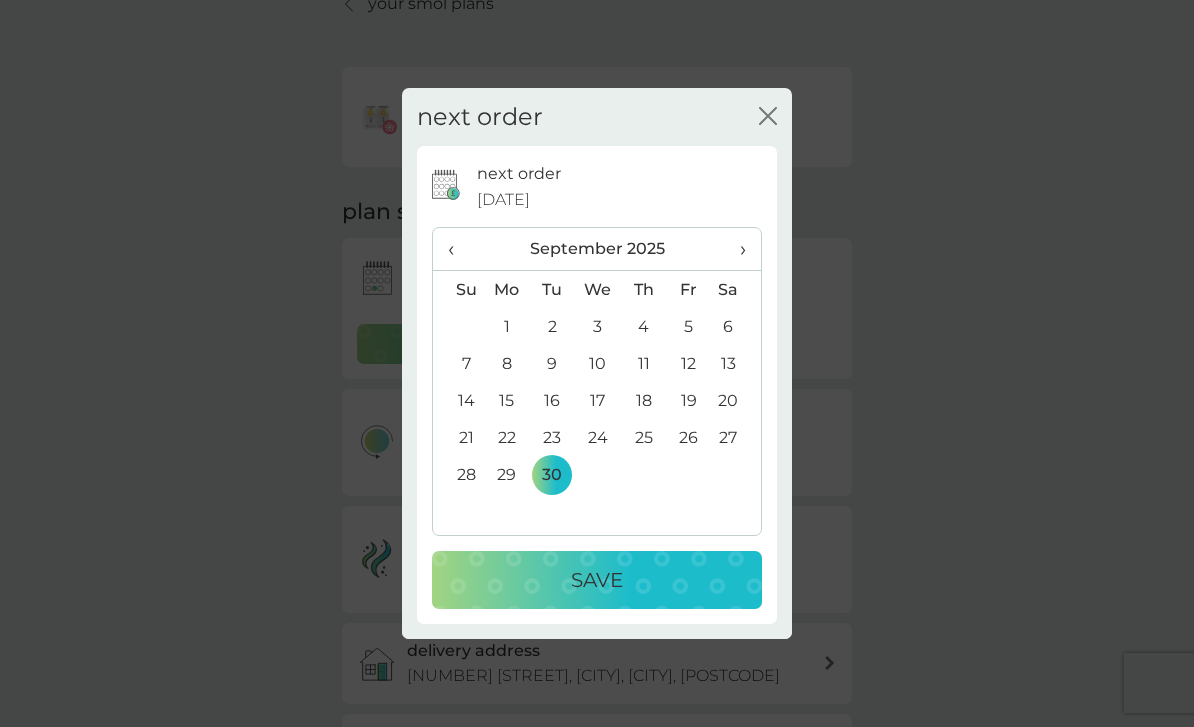 click on "Save" at bounding box center (597, 580) 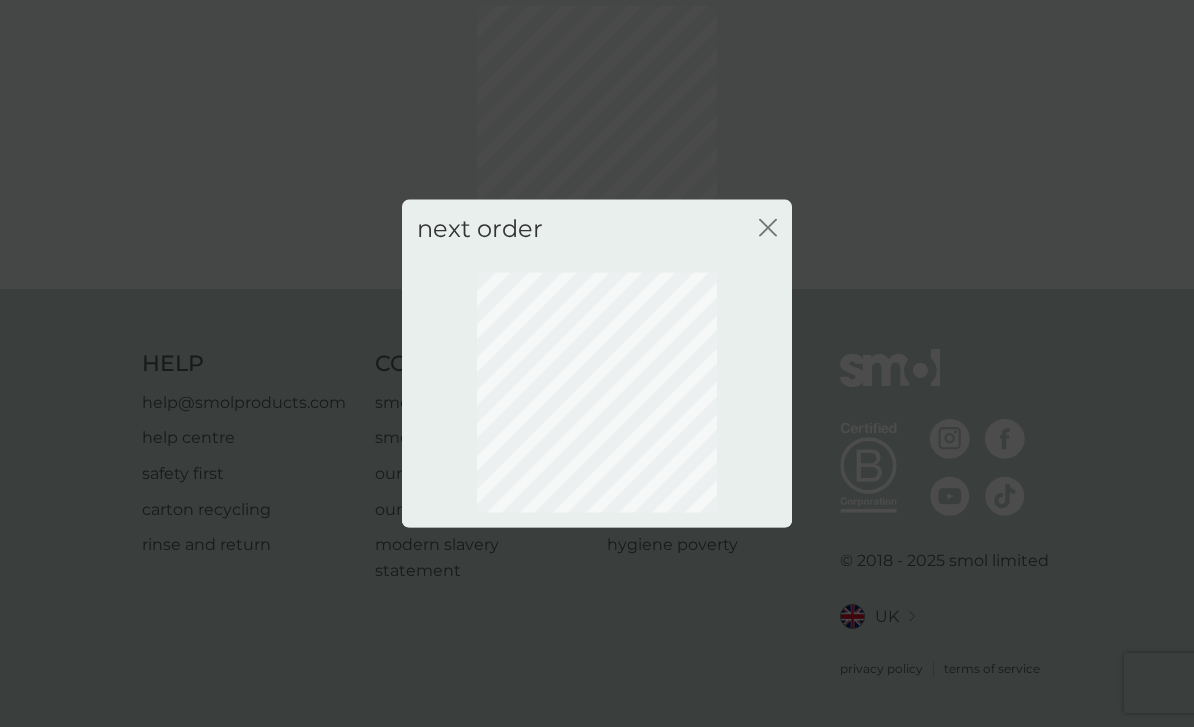 scroll, scrollTop: 46, scrollLeft: 0, axis: vertical 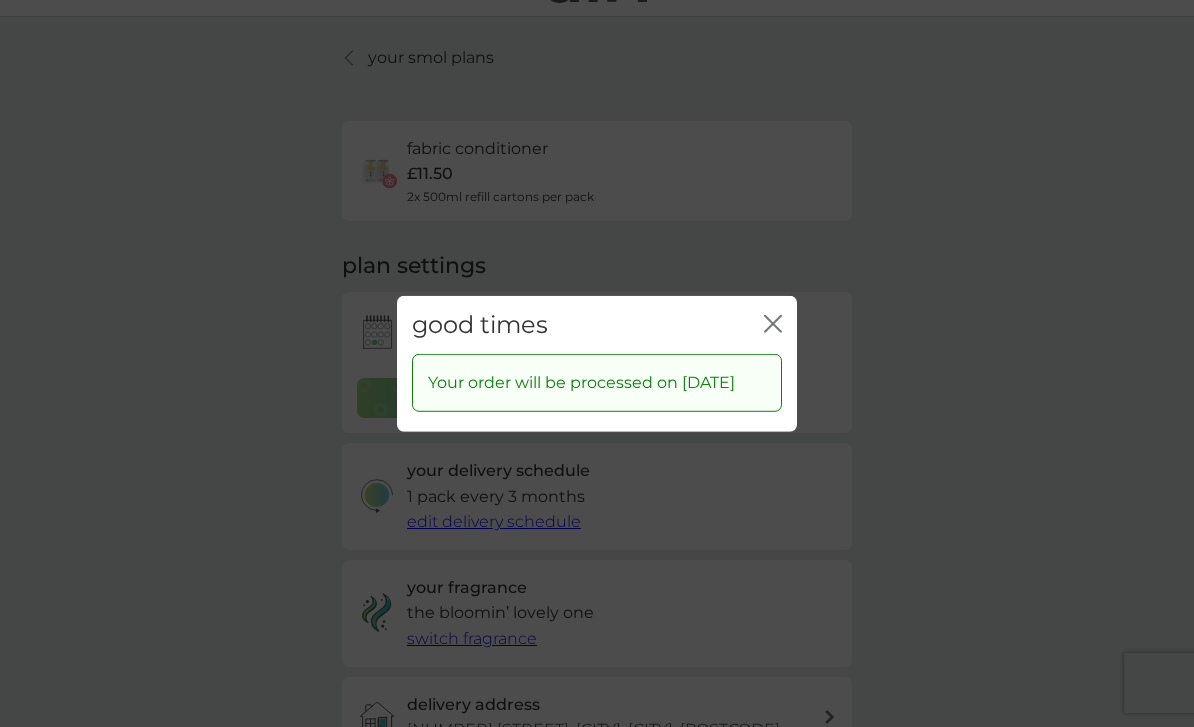 click on "close" 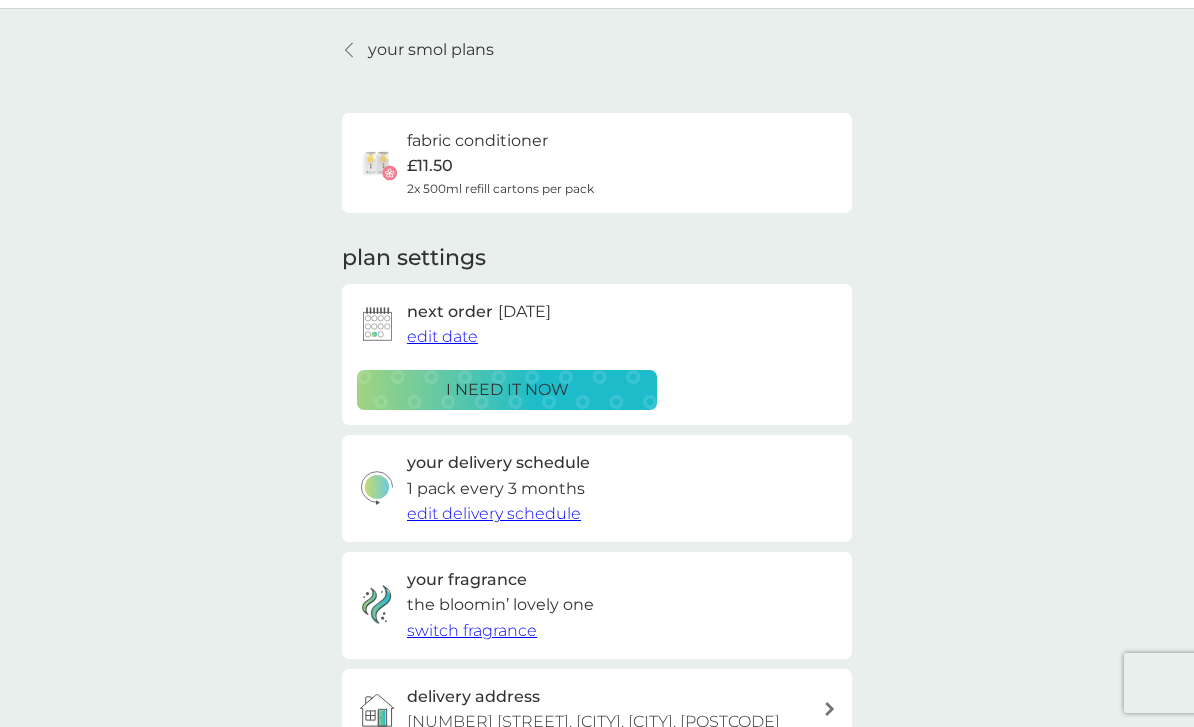 scroll, scrollTop: 44, scrollLeft: 0, axis: vertical 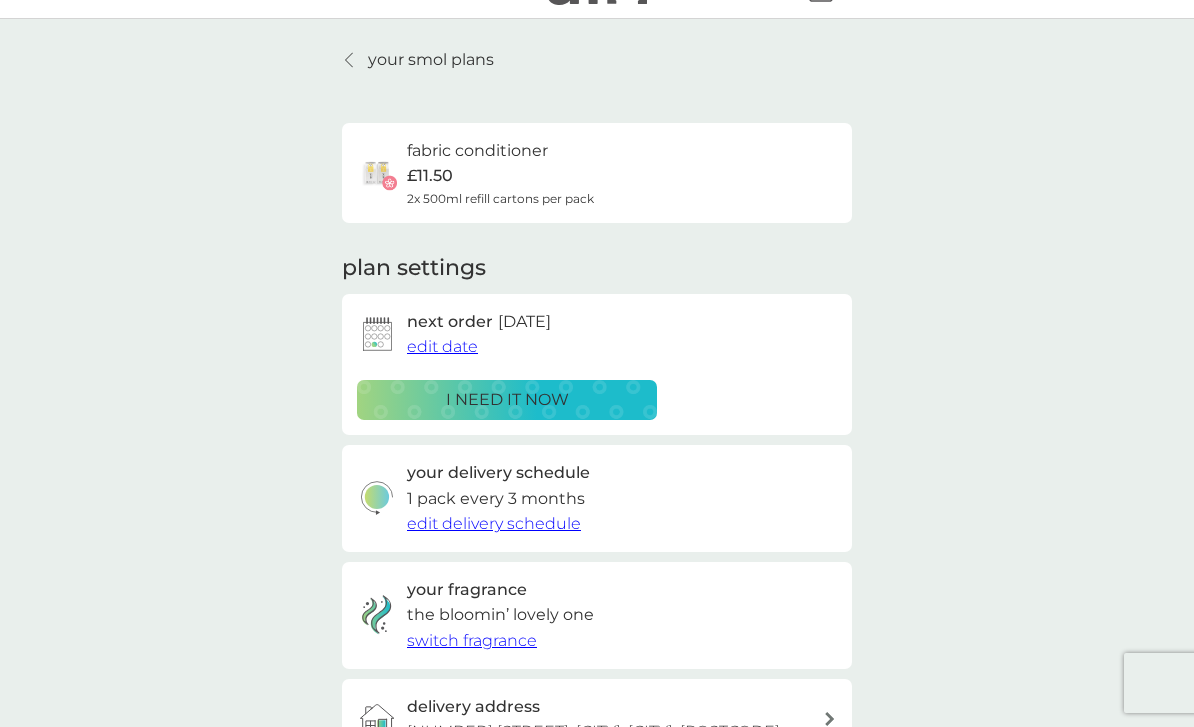 click on "your smol plans" at bounding box center [431, 60] 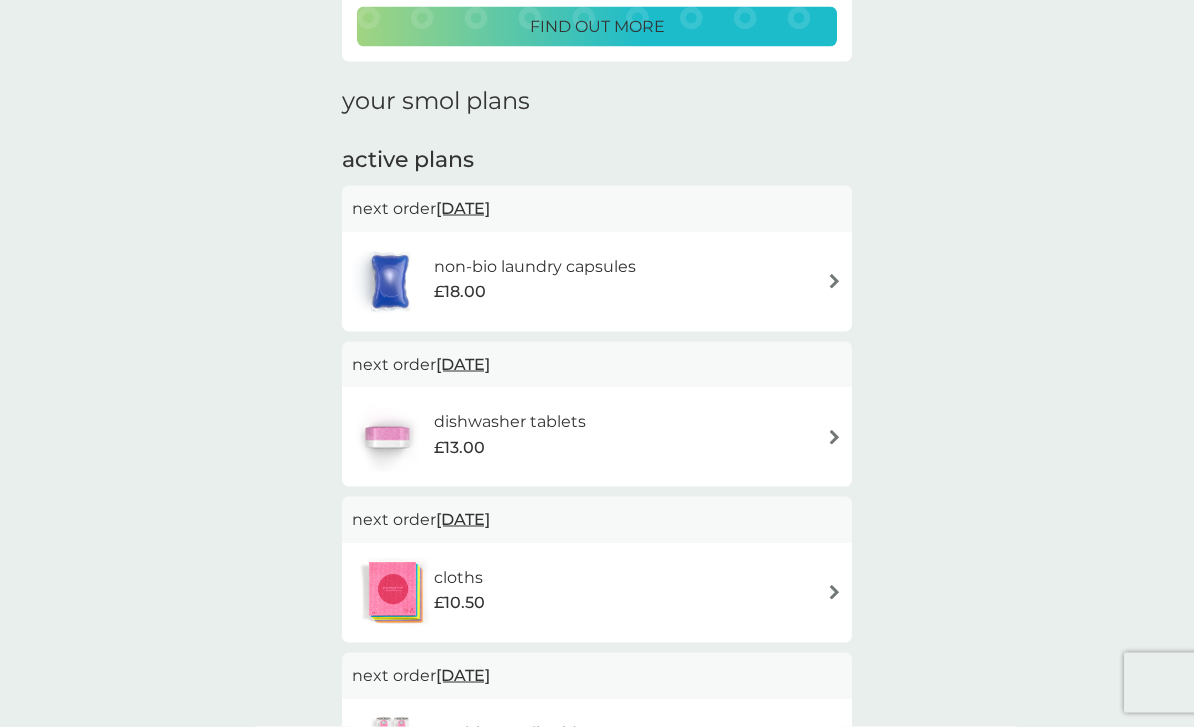 scroll, scrollTop: 242, scrollLeft: 0, axis: vertical 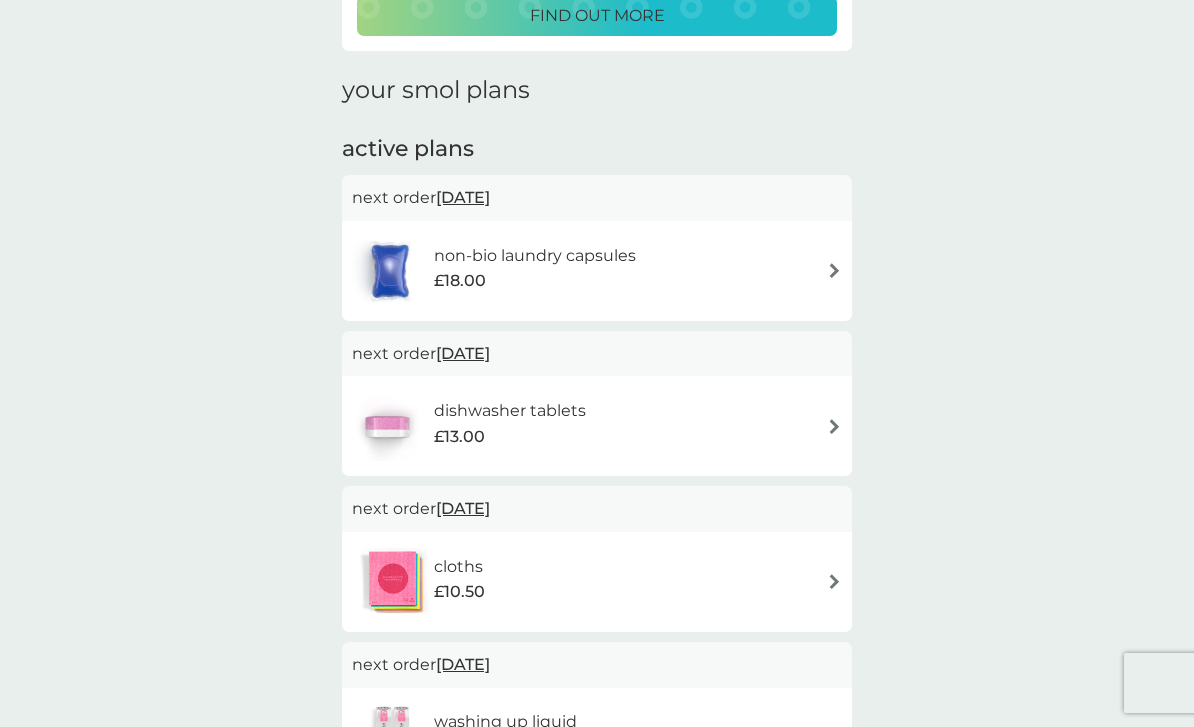 click at bounding box center [834, 581] 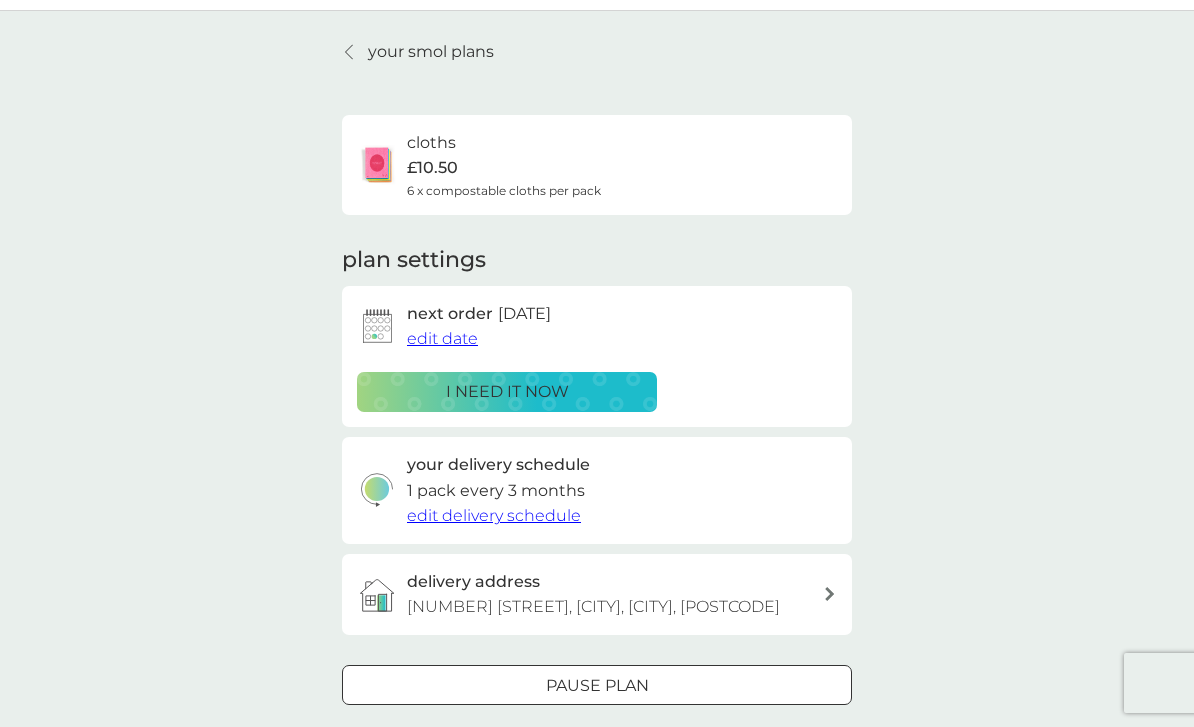scroll, scrollTop: 51, scrollLeft: 0, axis: vertical 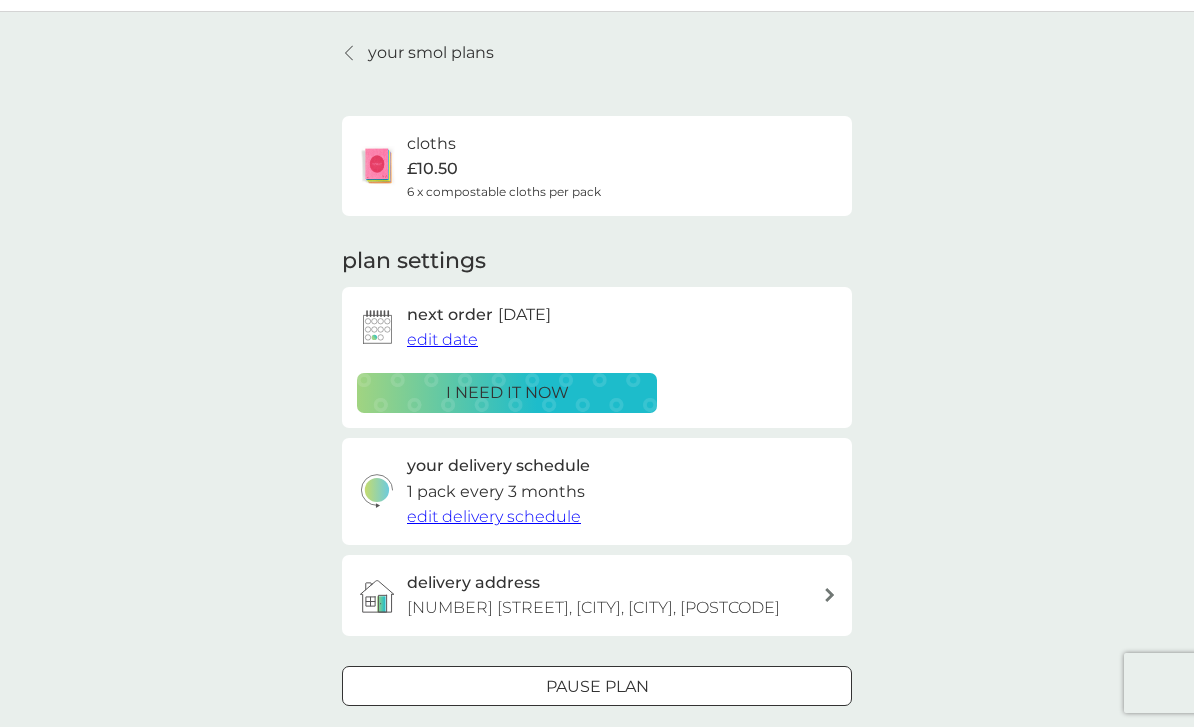 click on "edit delivery schedule" at bounding box center (494, 516) 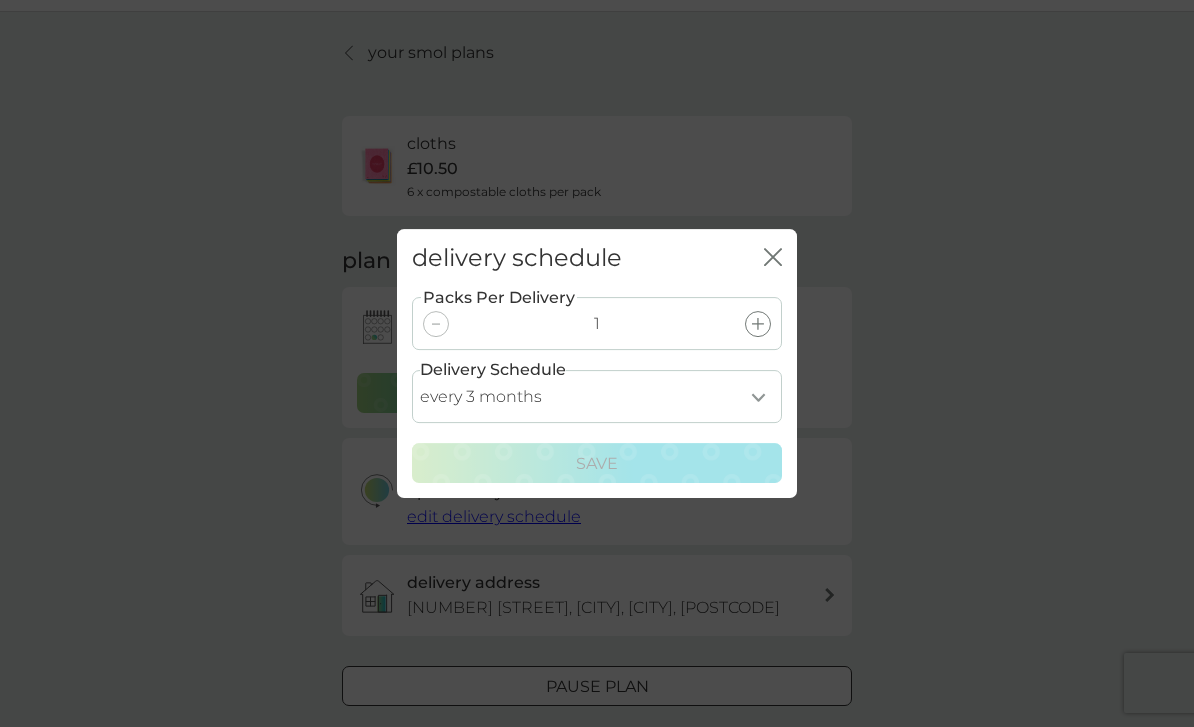 click on "every 1 month every 2 months every 3 months every 4 months every 5 months every 6 months every 7 months" at bounding box center (597, 396) 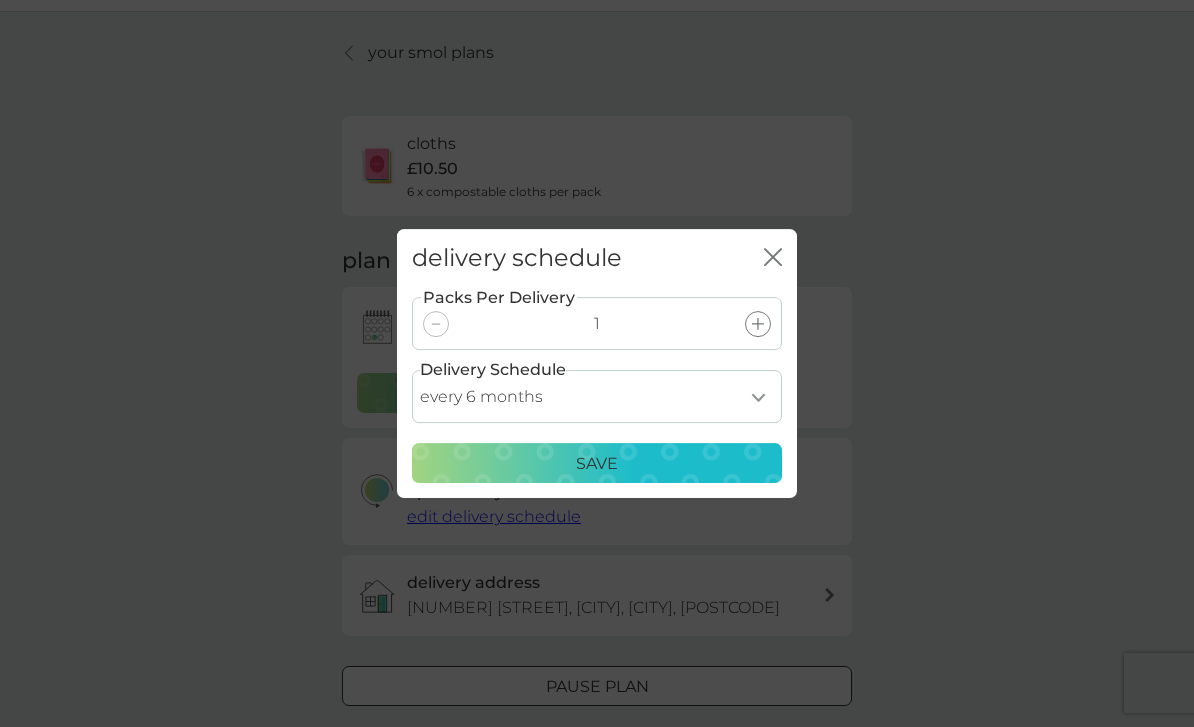 click on "Save" at bounding box center [597, 463] 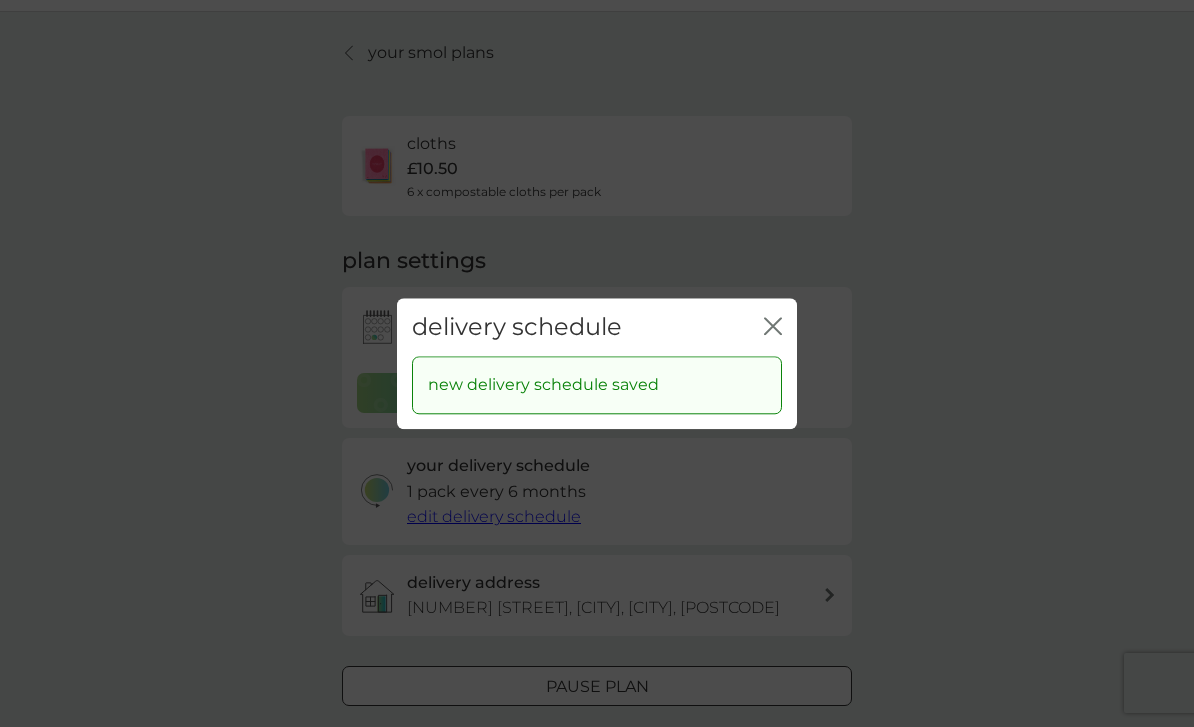 click 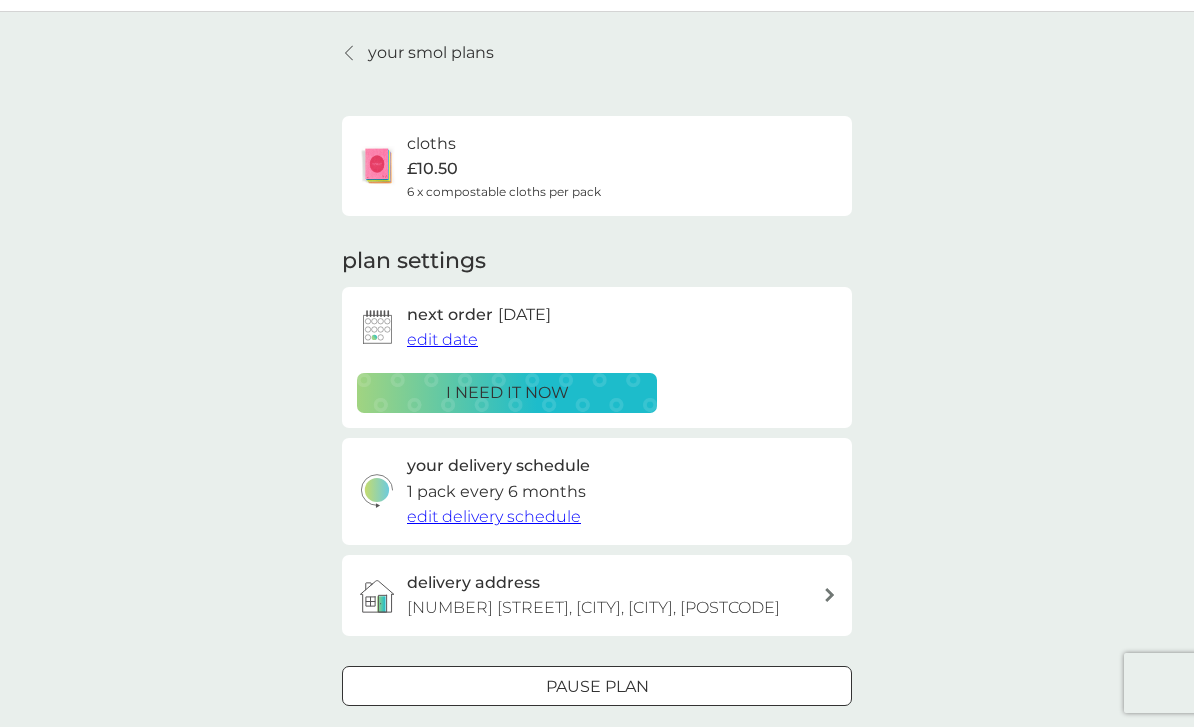 click on "edit date" at bounding box center (442, 339) 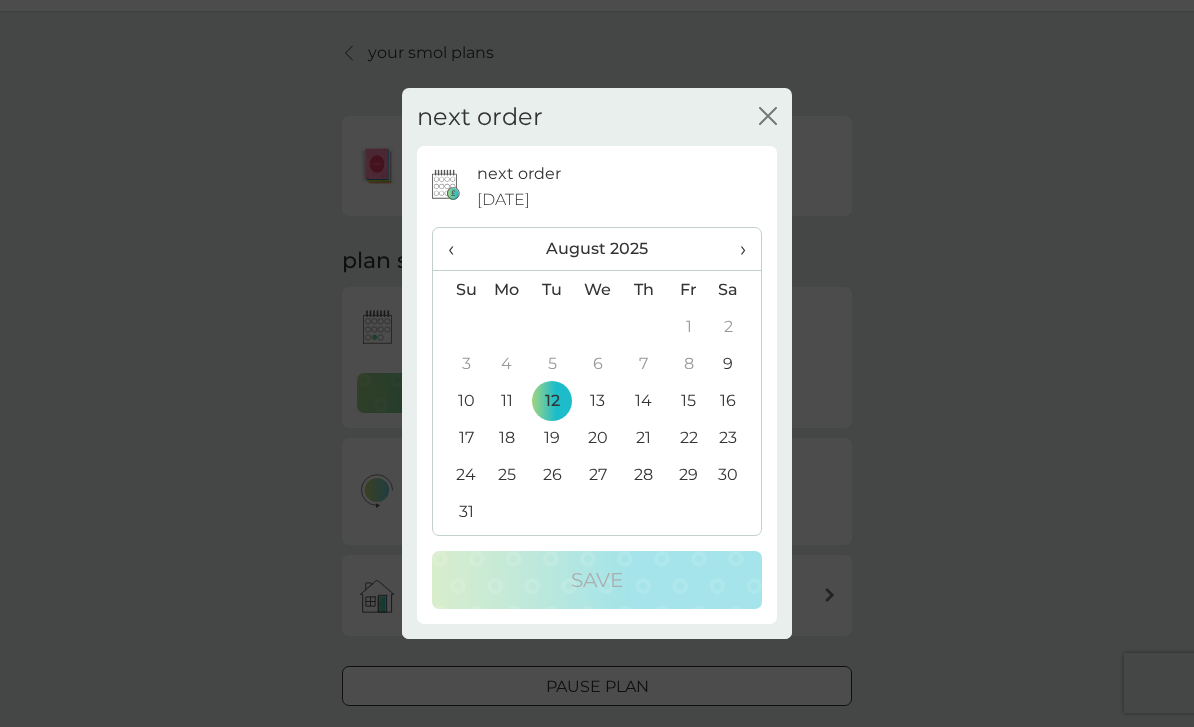 click on "›" at bounding box center (736, 249) 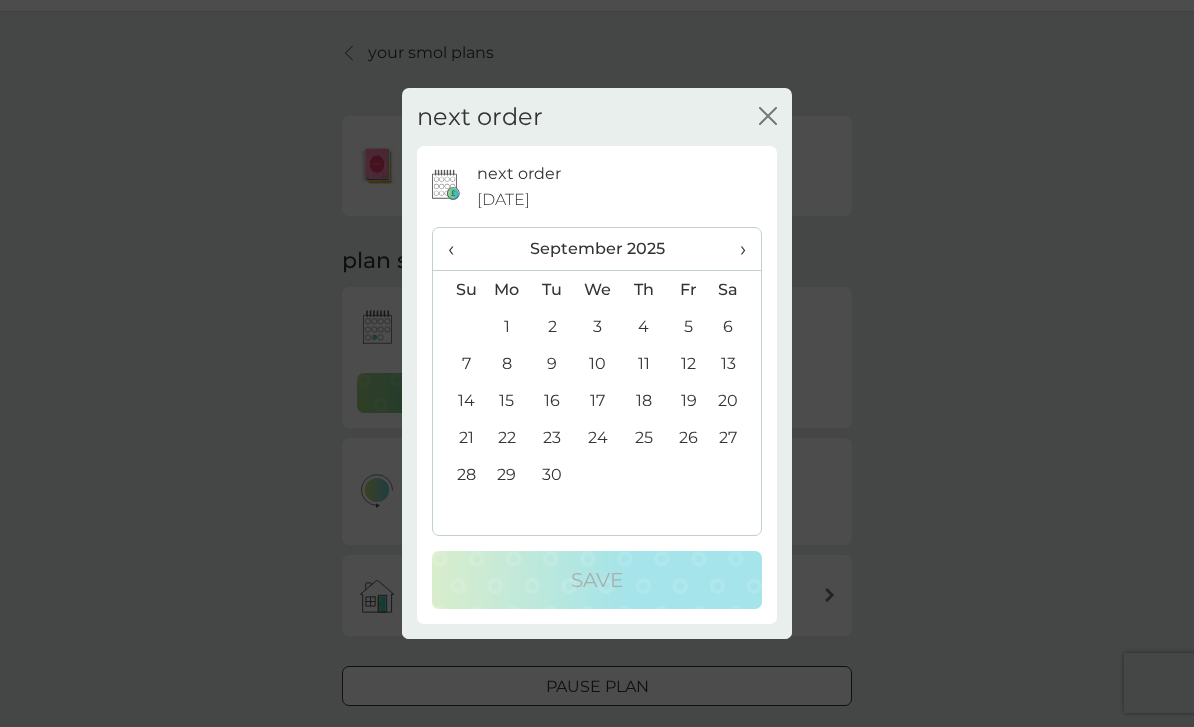 click on "30" at bounding box center (552, 474) 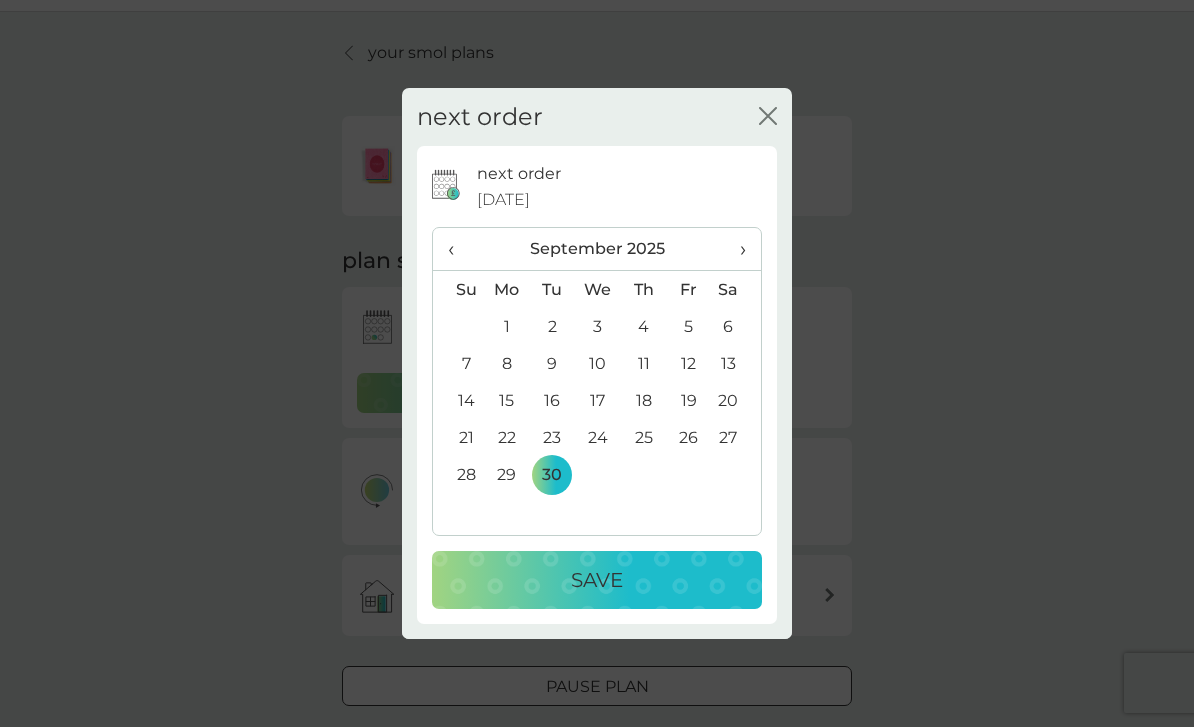 click on "›" at bounding box center [736, 249] 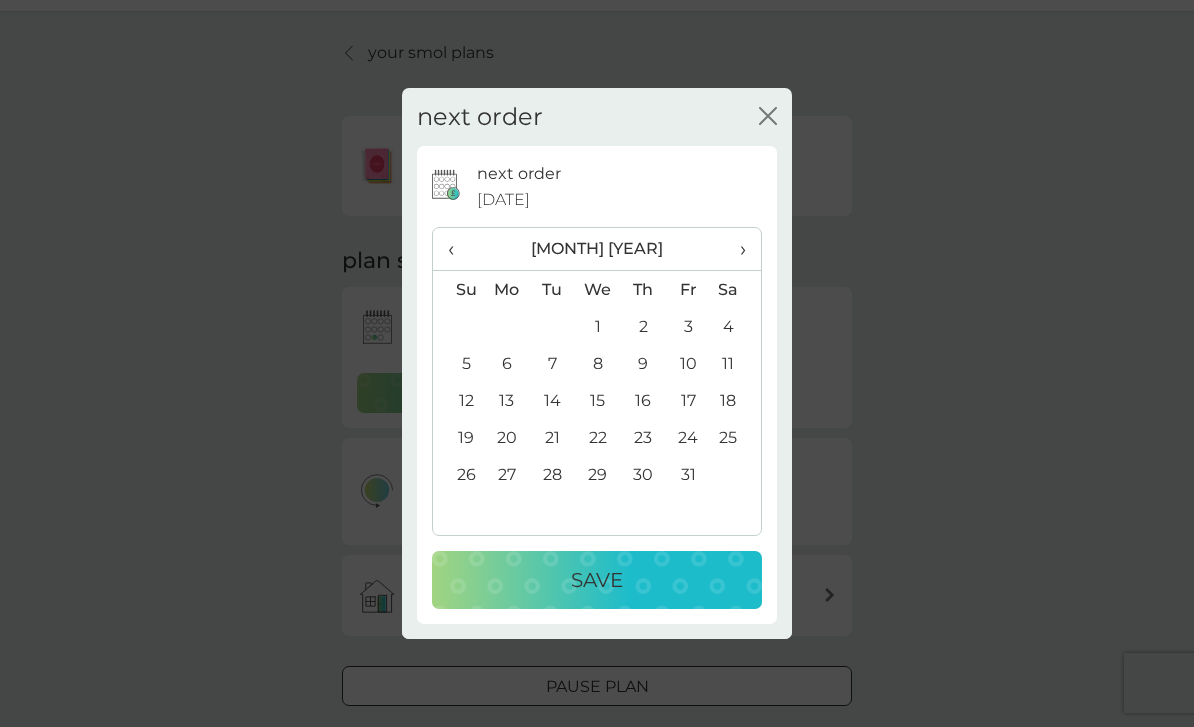 click on "31" at bounding box center [688, 474] 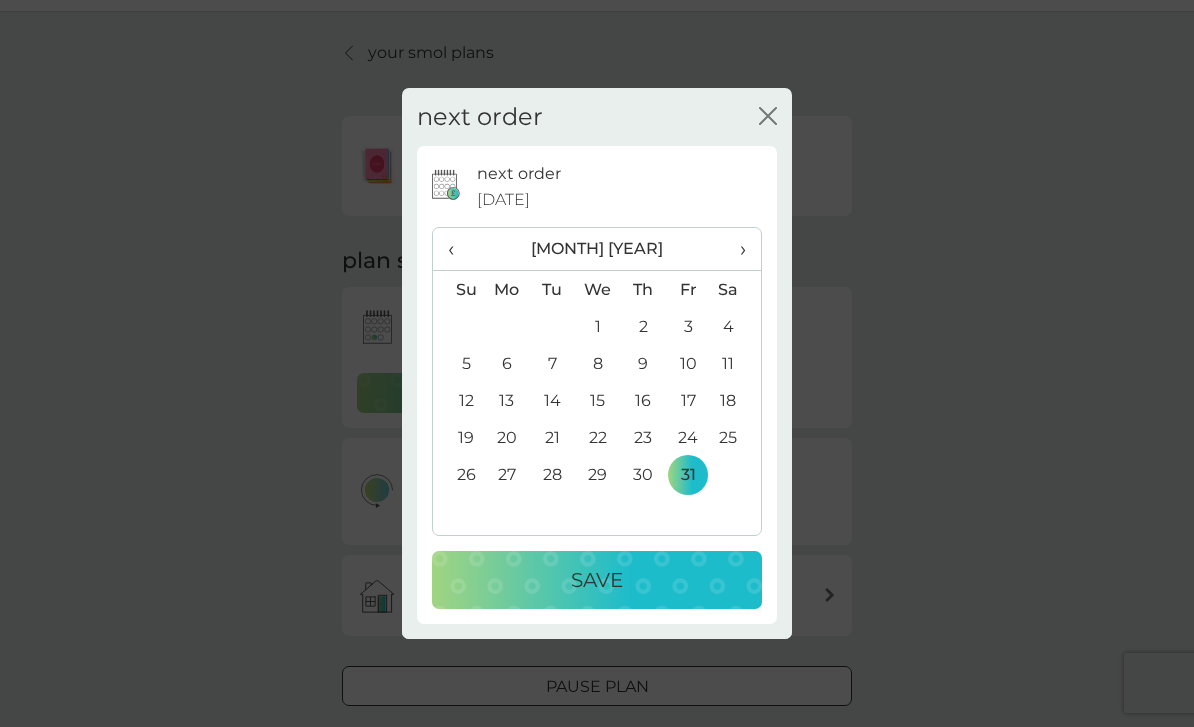 click on "Save" at bounding box center [597, 580] 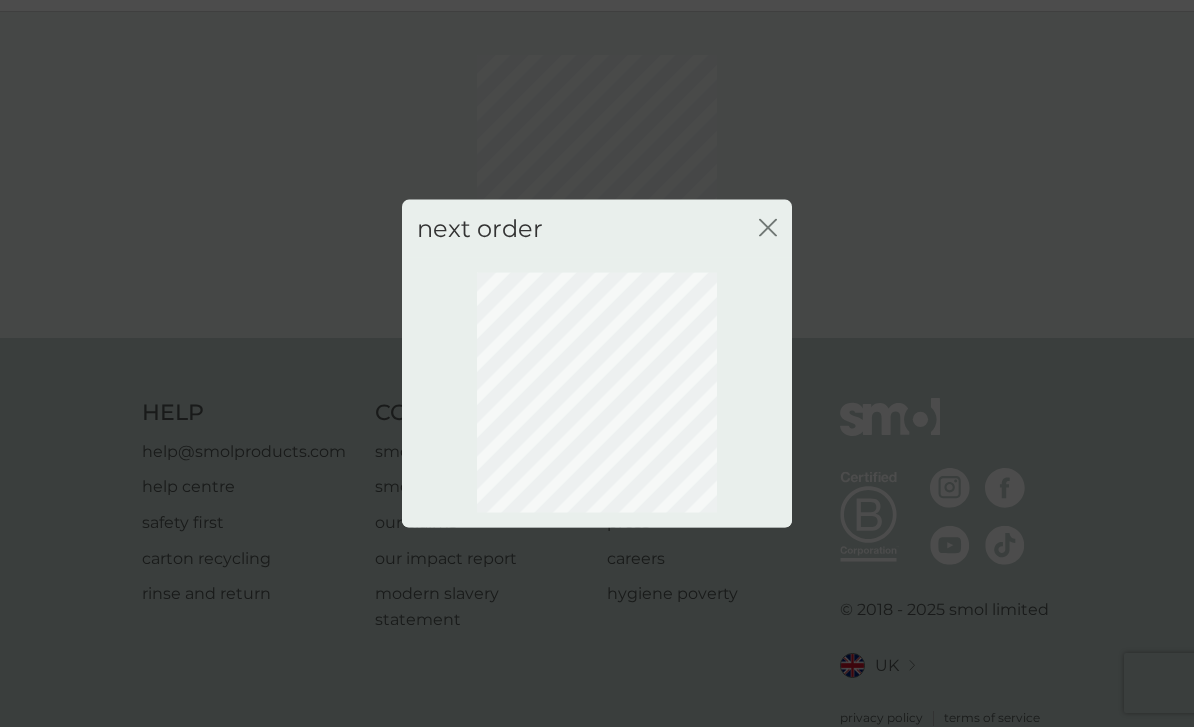 scroll, scrollTop: 46, scrollLeft: 0, axis: vertical 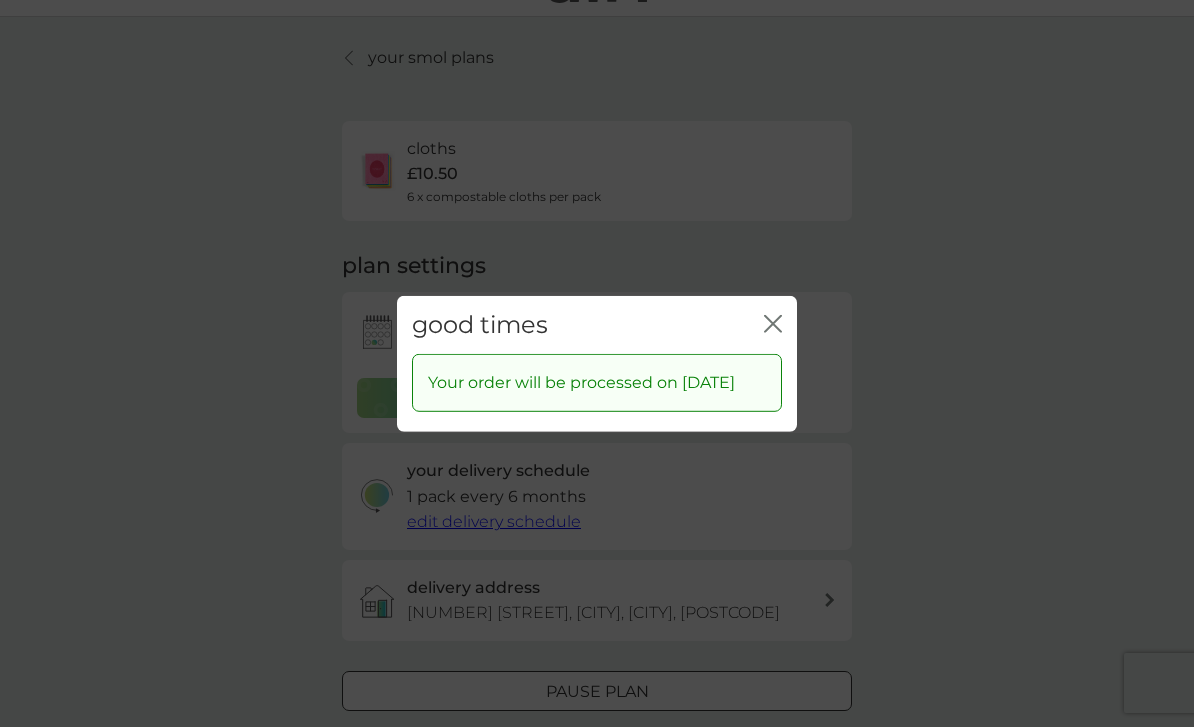click on "close" at bounding box center [773, 324] 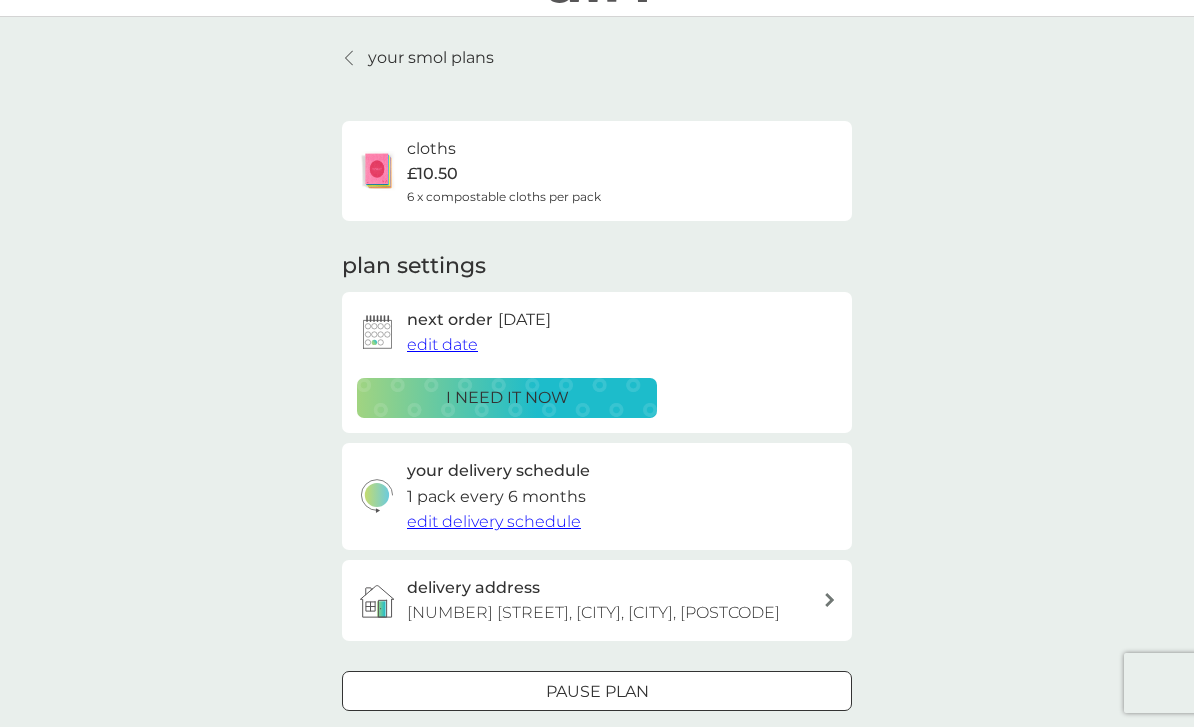click on "your smol plans" at bounding box center [418, 58] 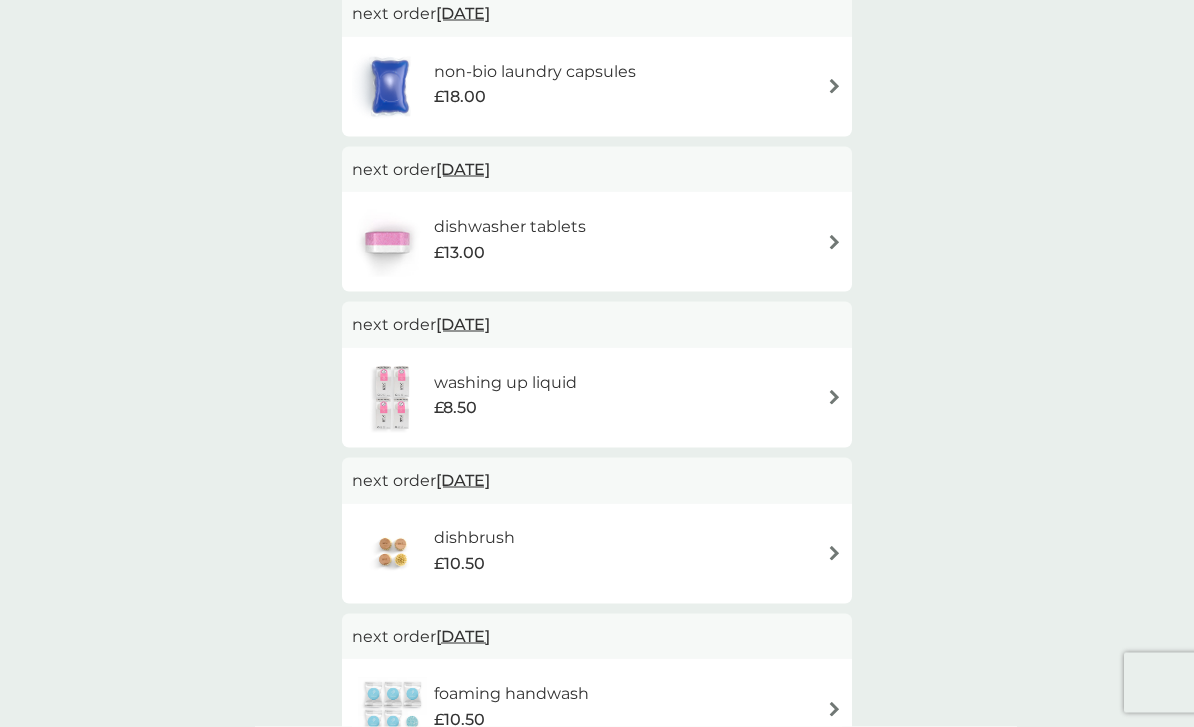 scroll, scrollTop: 427, scrollLeft: 0, axis: vertical 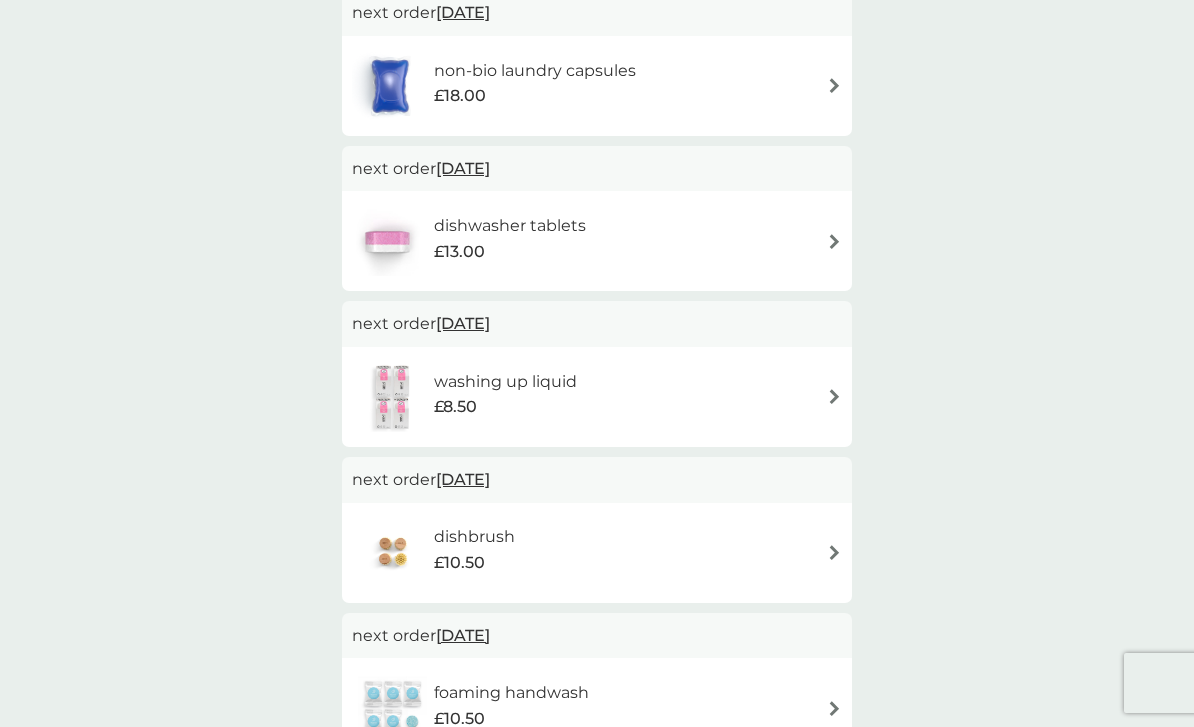 click at bounding box center (834, 552) 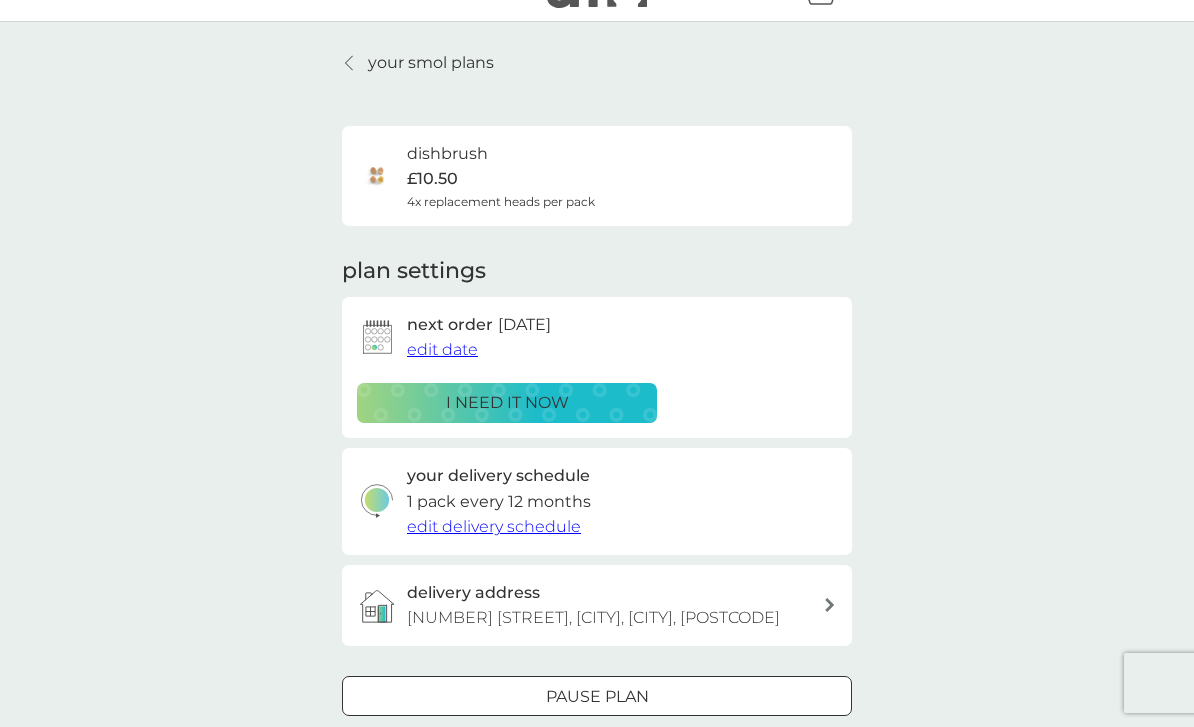 scroll, scrollTop: 40, scrollLeft: 0, axis: vertical 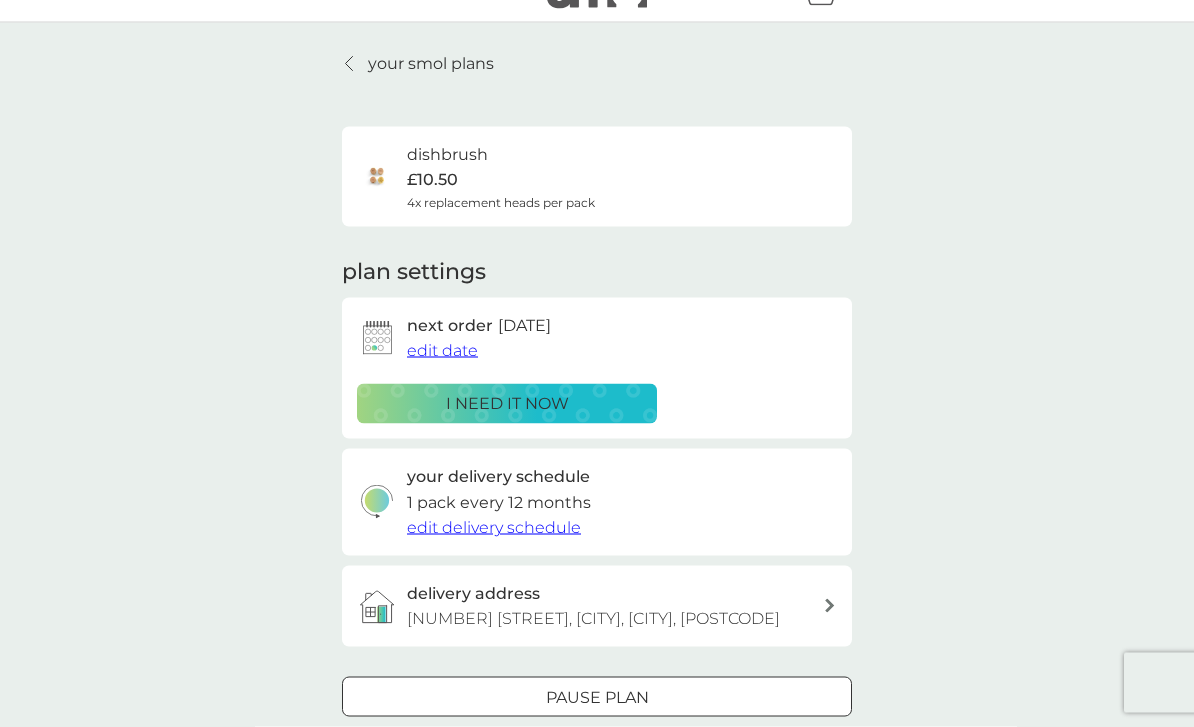 click on "edit date" at bounding box center [442, 350] 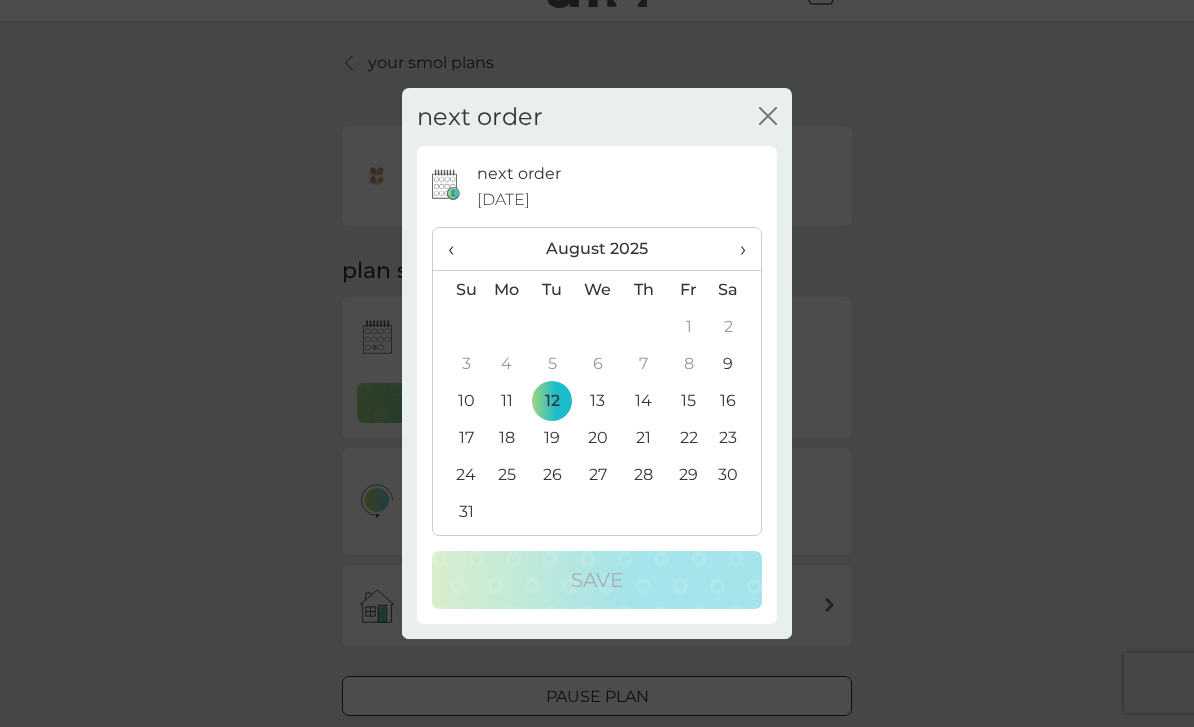 click on "›" at bounding box center (736, 249) 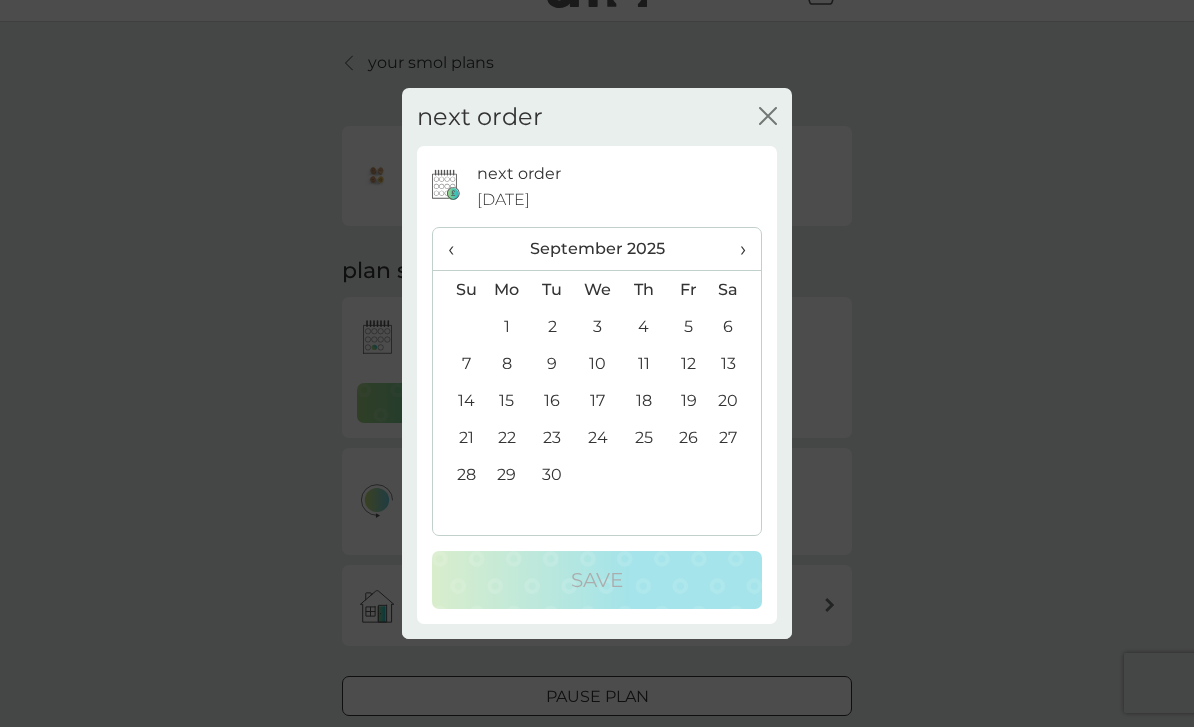 click on "›" at bounding box center [736, 249] 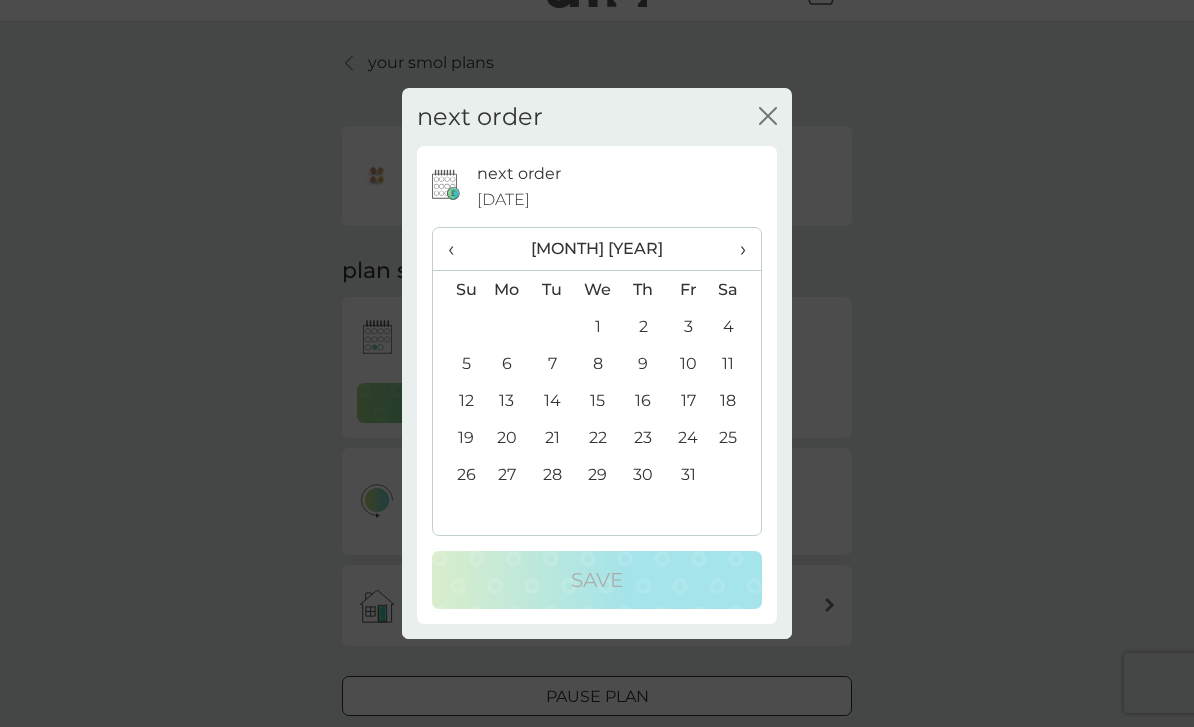 click on "31" at bounding box center (688, 474) 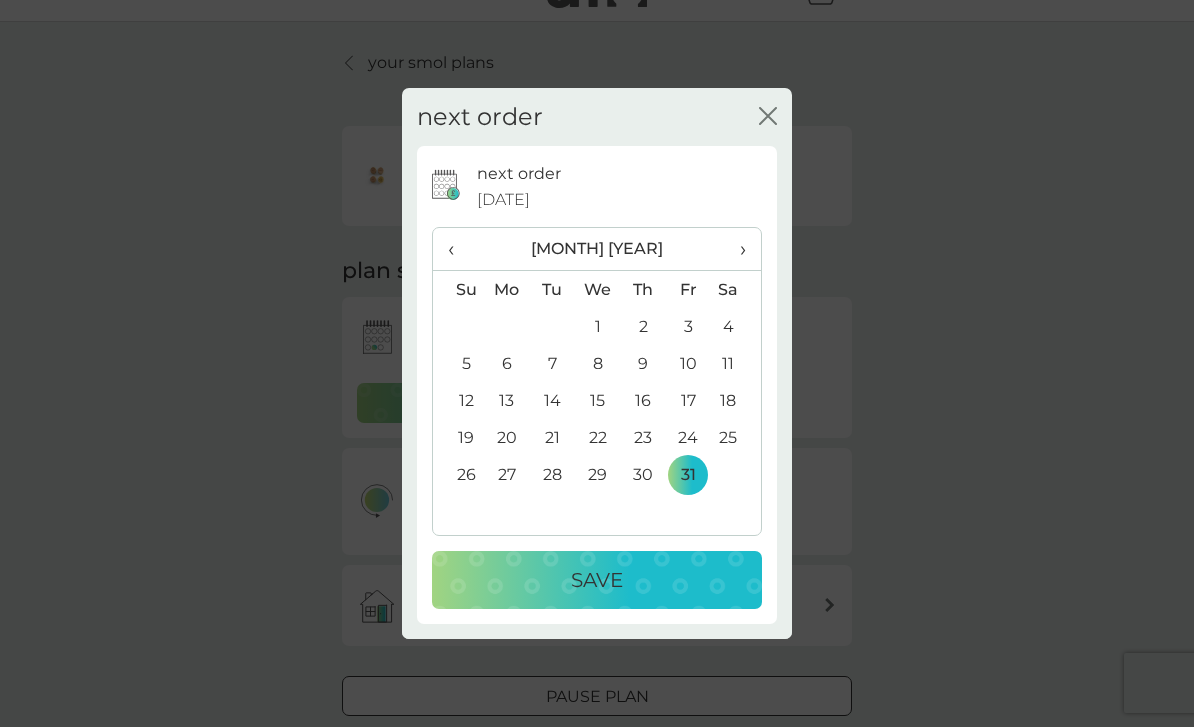 click on "Save" at bounding box center [597, 580] 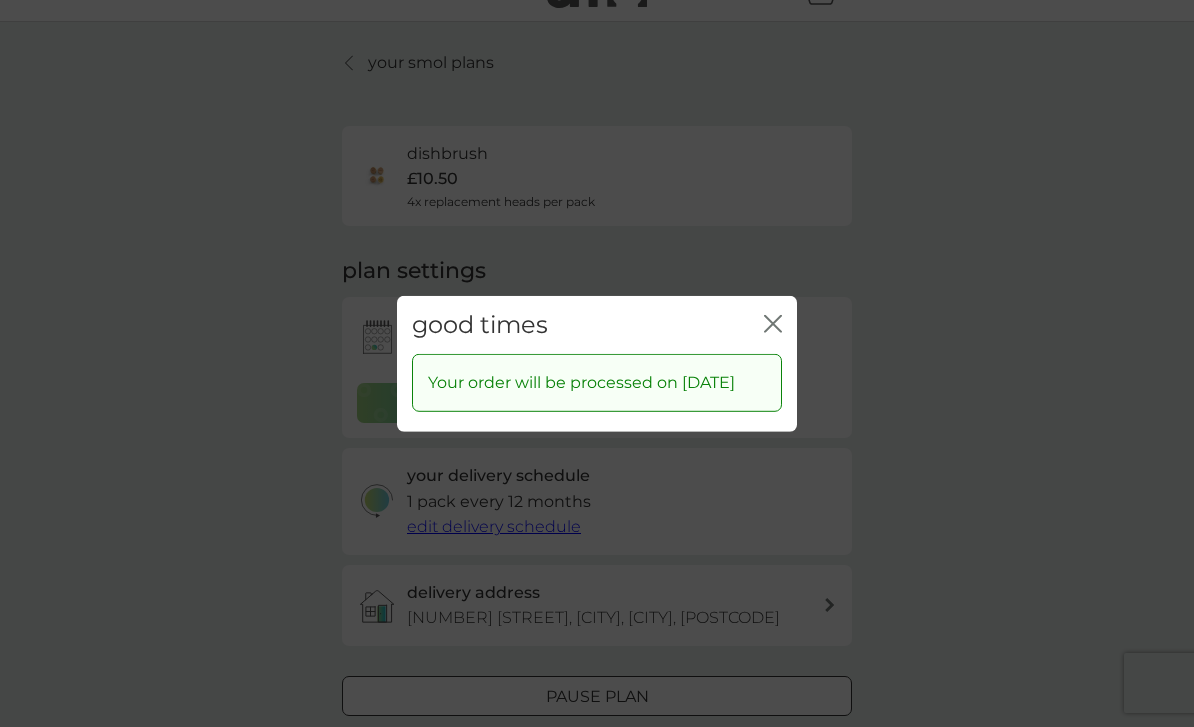 click 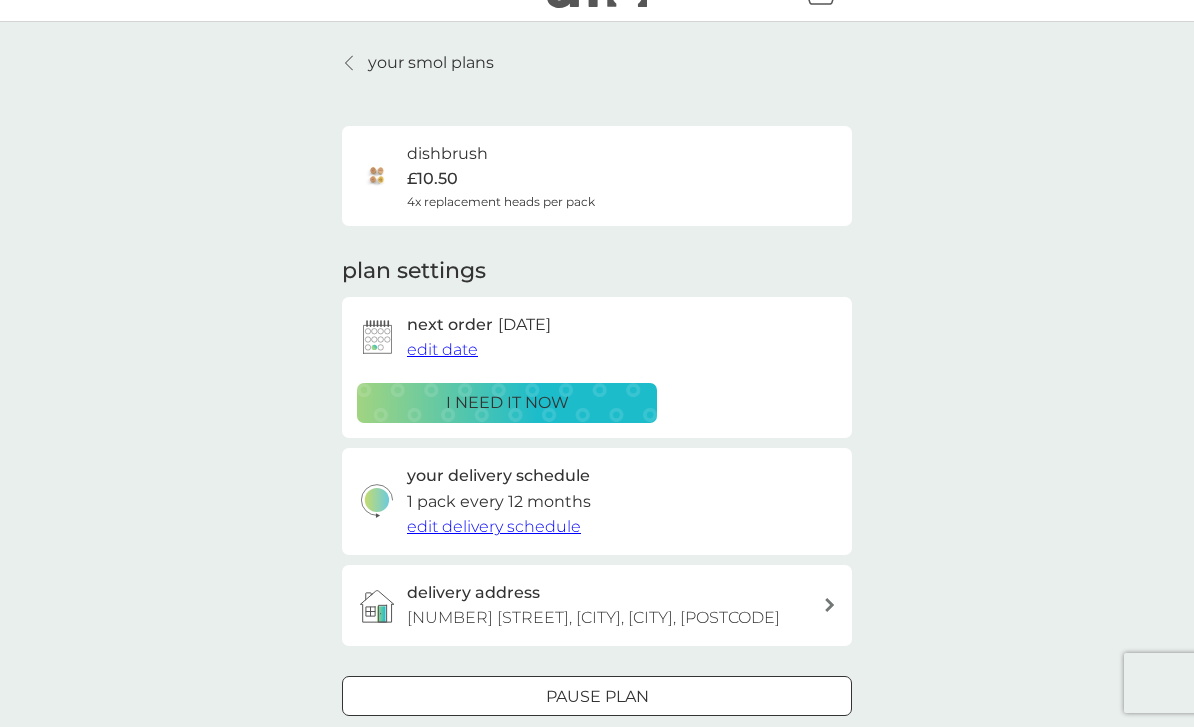 click on "your smol plans" at bounding box center (431, 63) 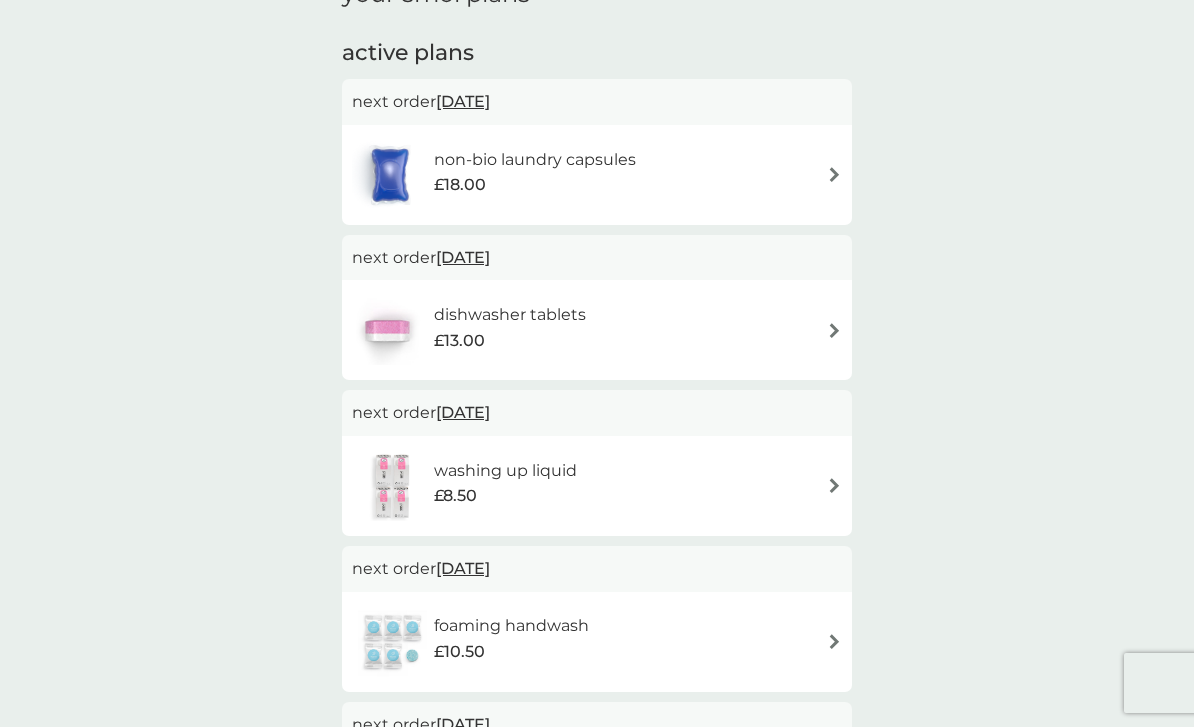 scroll, scrollTop: 338, scrollLeft: 0, axis: vertical 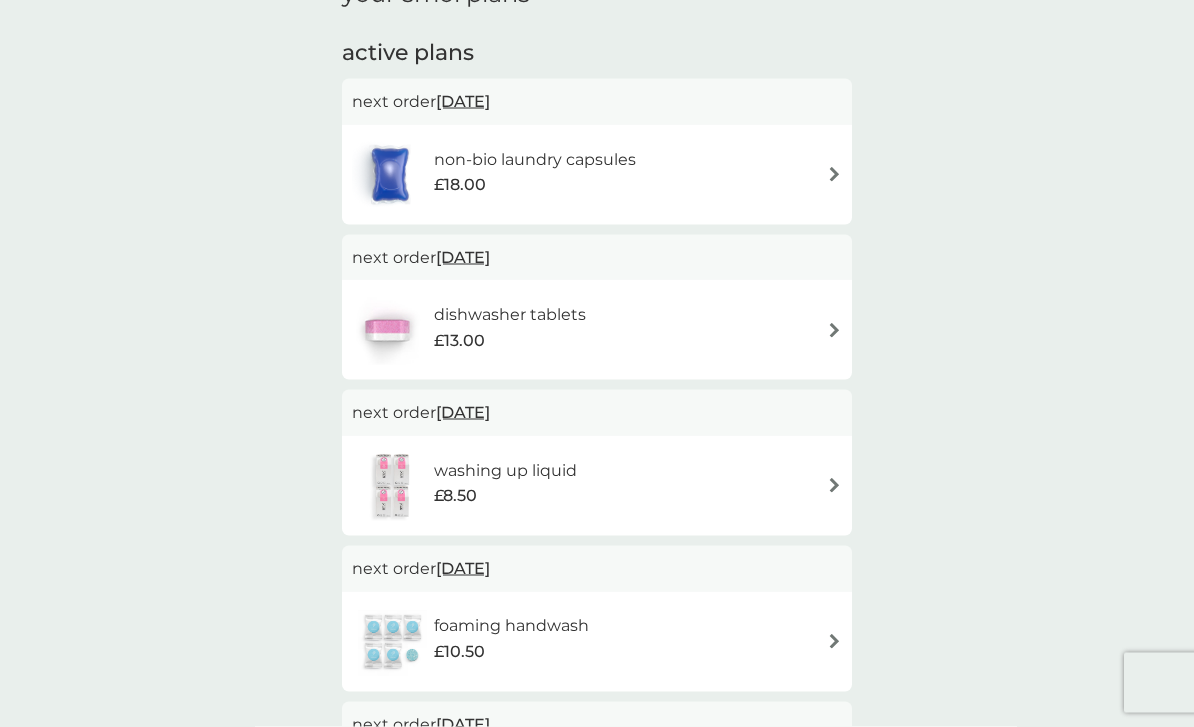 click at bounding box center [834, 641] 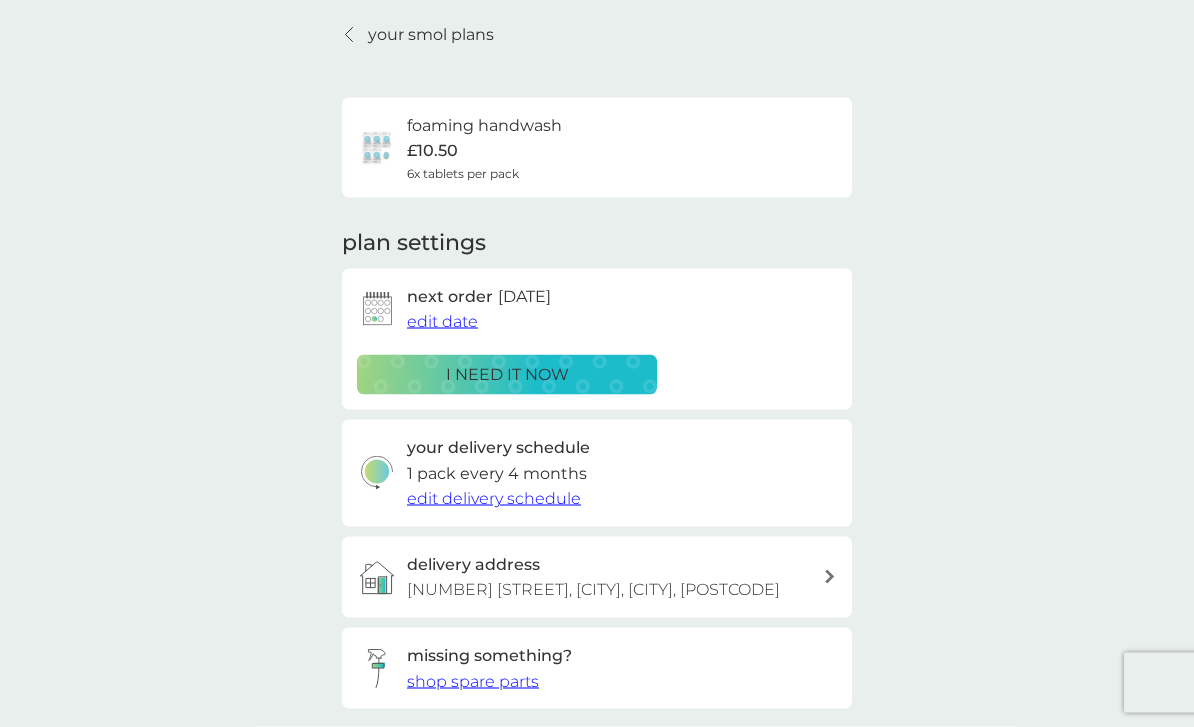 scroll, scrollTop: 73, scrollLeft: 0, axis: vertical 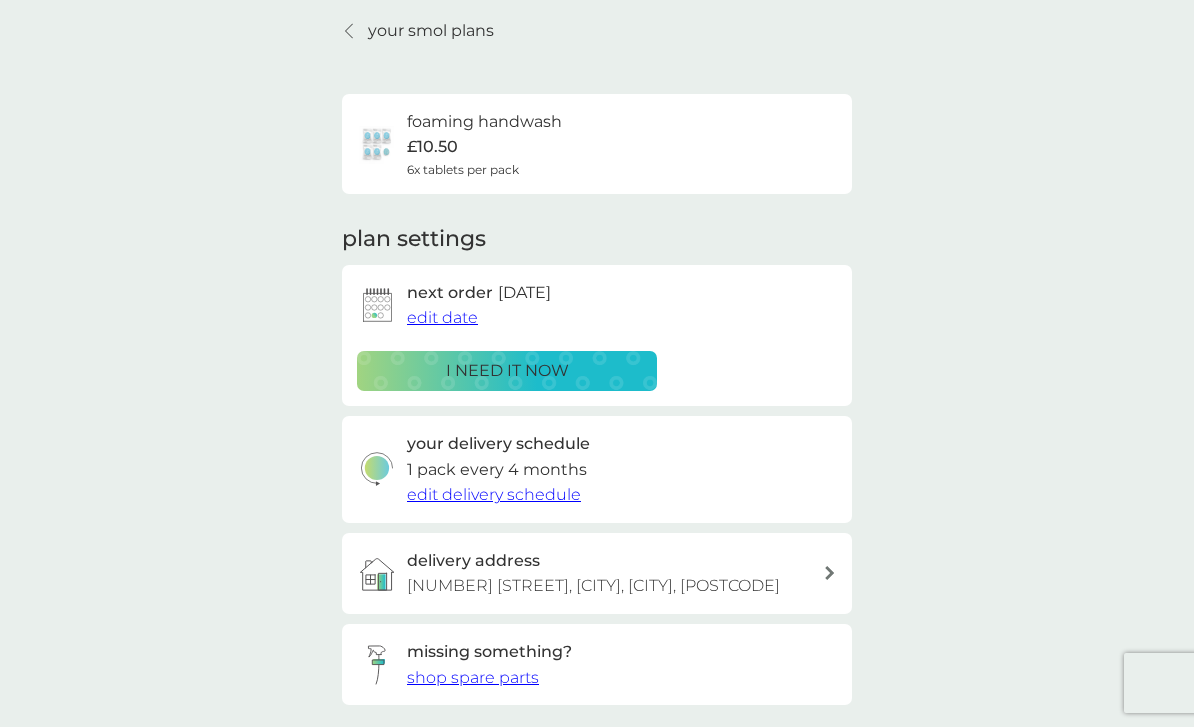 click on "edit date" at bounding box center (442, 317) 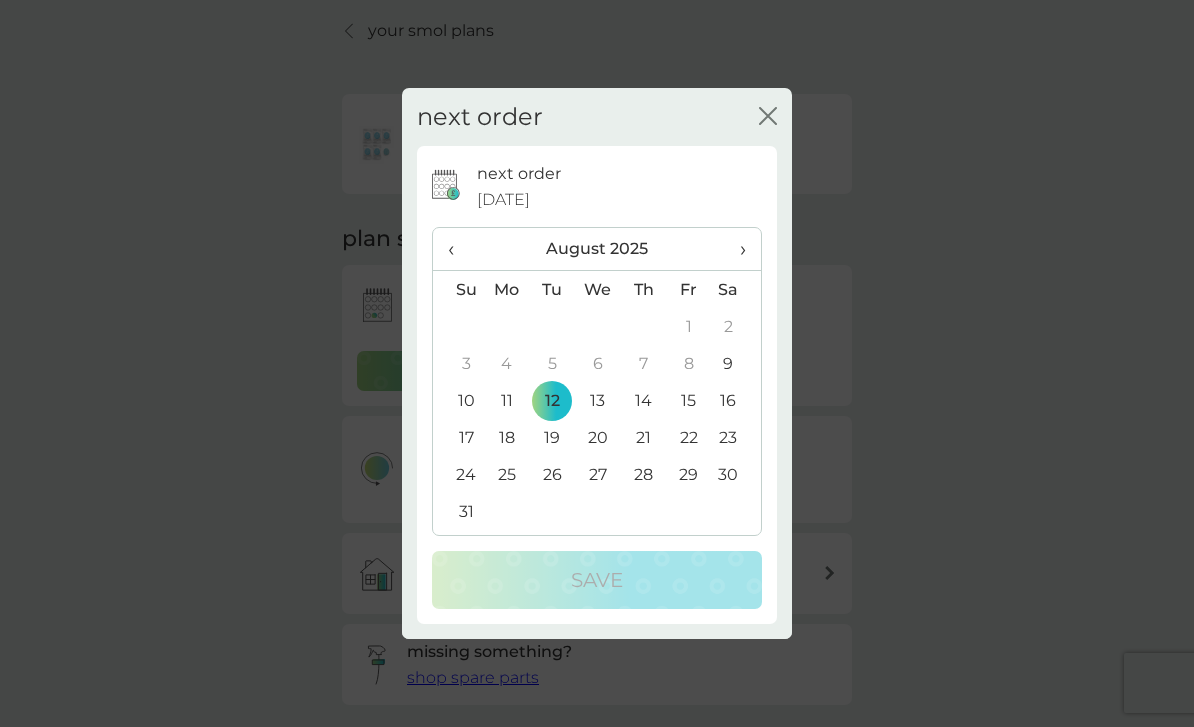 click on "›" at bounding box center (736, 249) 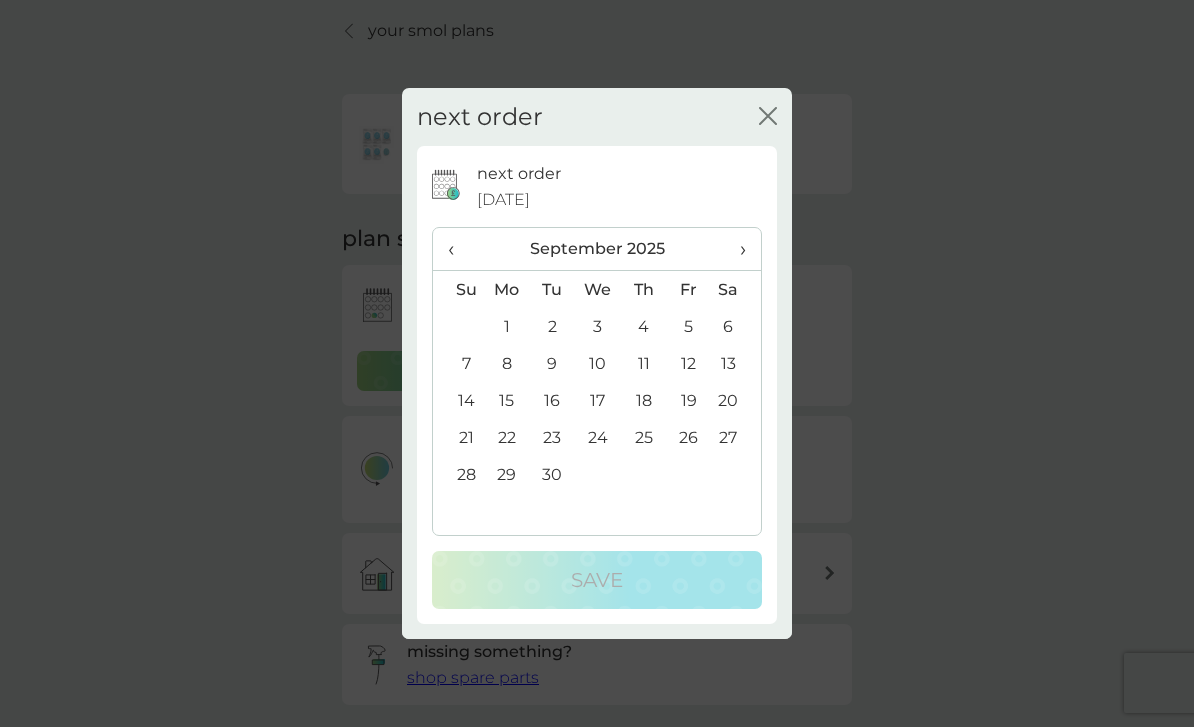 click on "30" at bounding box center [552, 474] 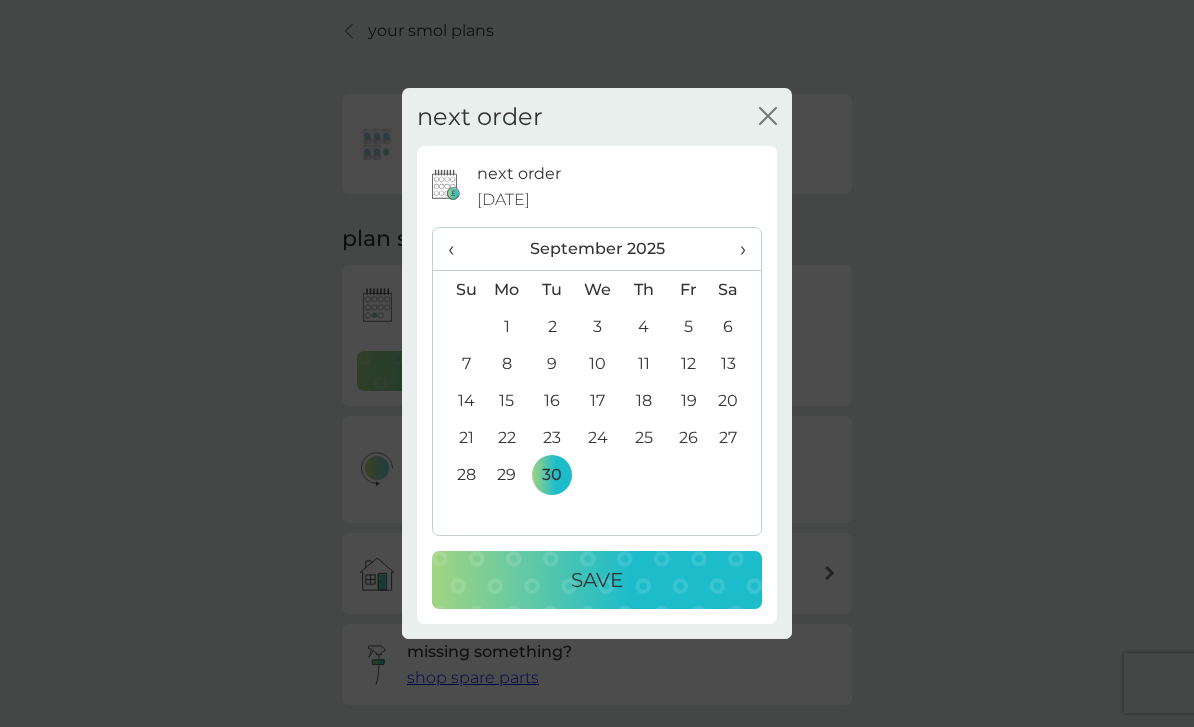 click on "Save" at bounding box center [597, 580] 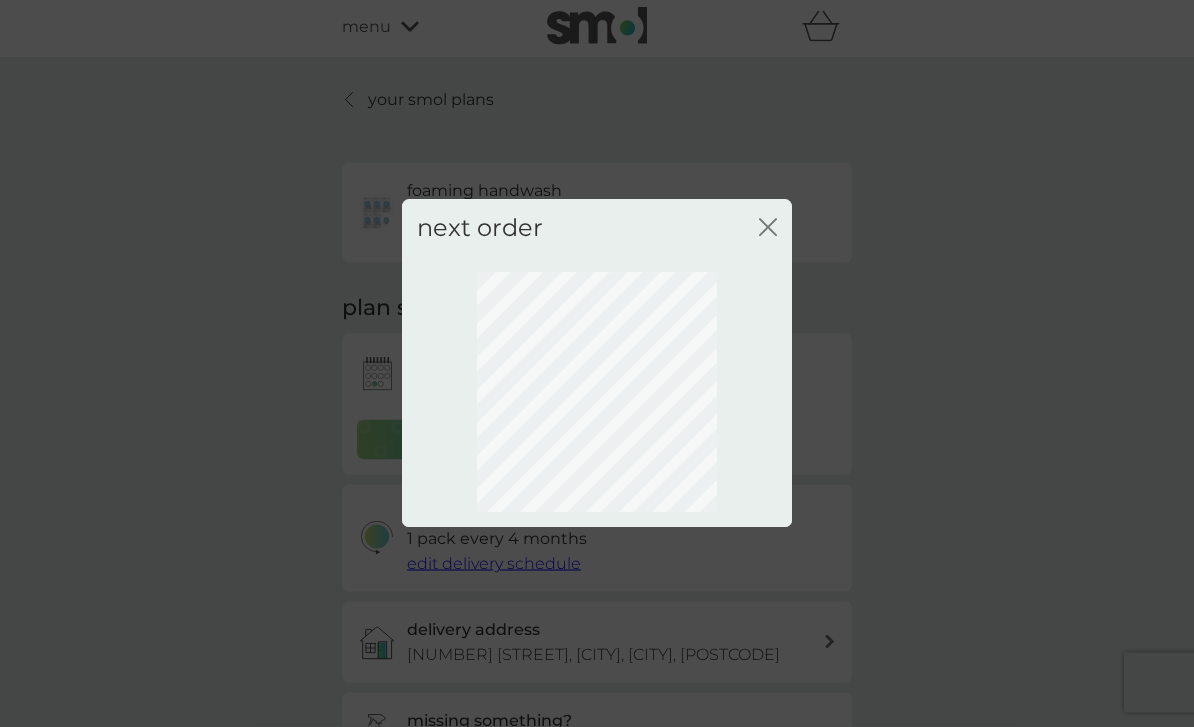scroll, scrollTop: 0, scrollLeft: 0, axis: both 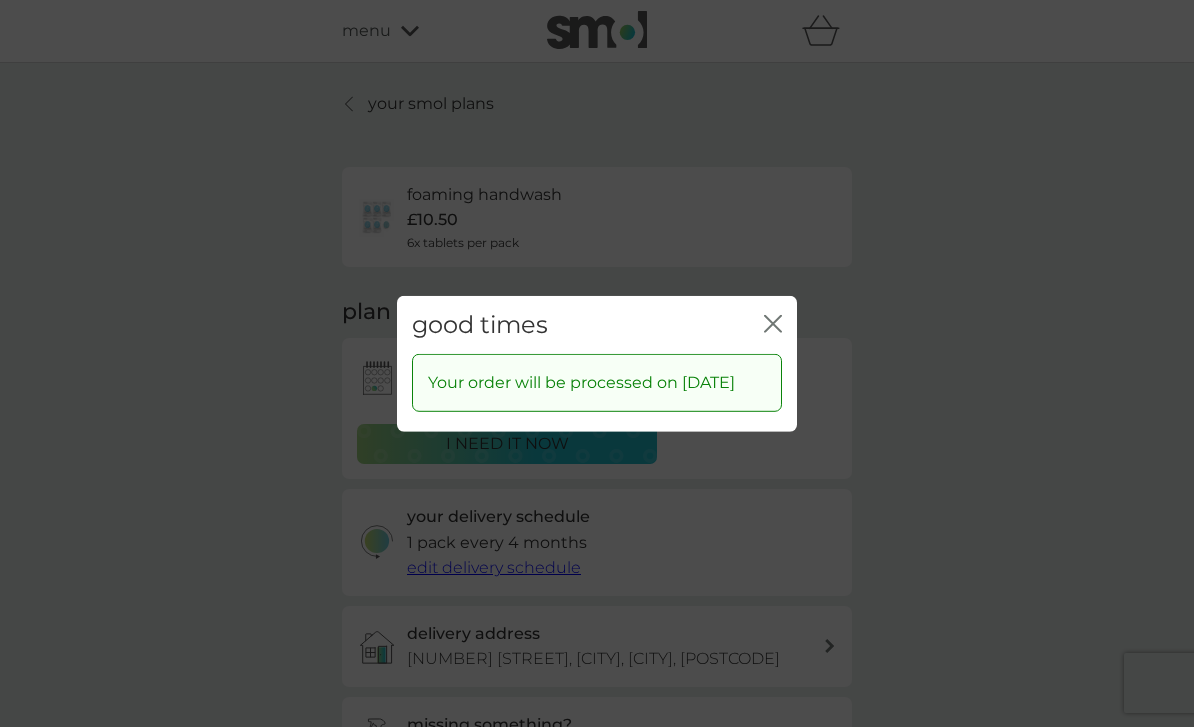 click on "close" at bounding box center [773, 324] 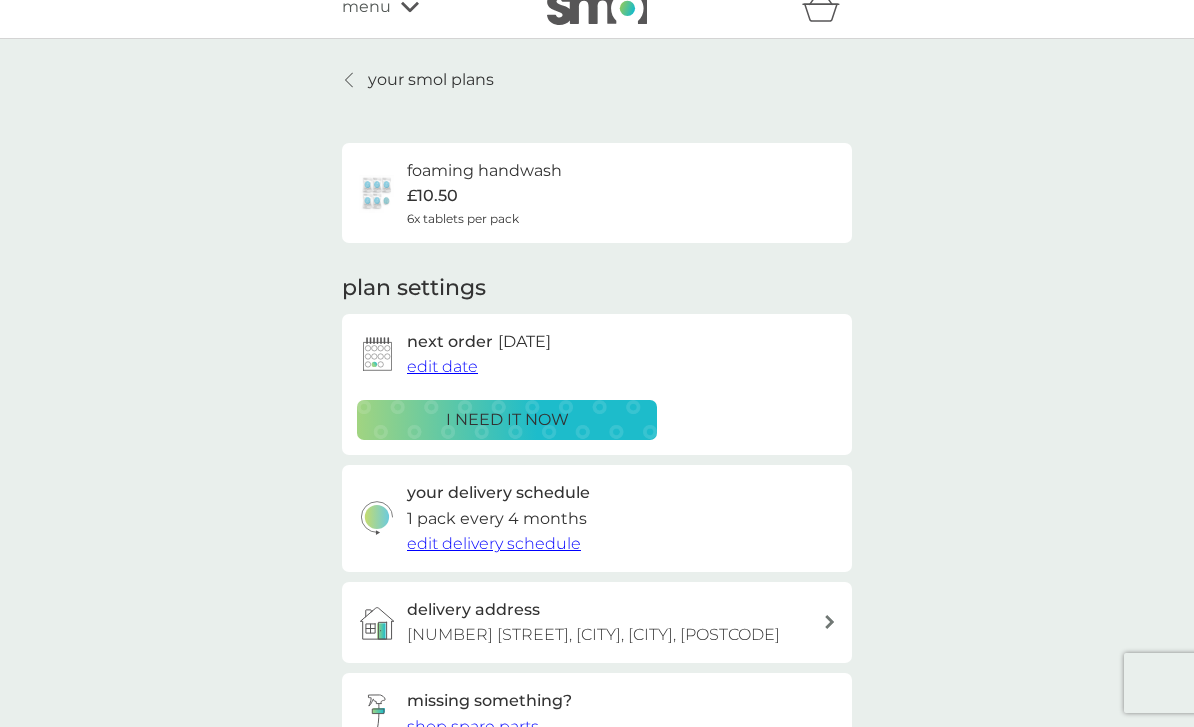 scroll, scrollTop: 23, scrollLeft: 0, axis: vertical 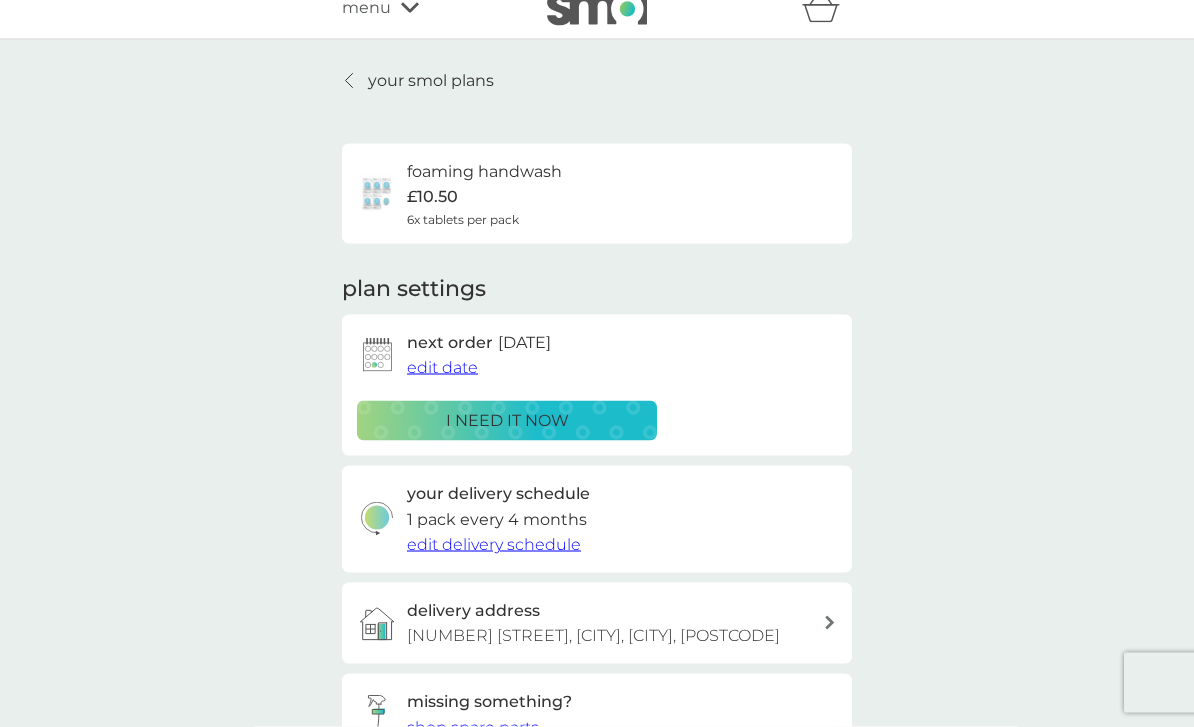 click on "your smol plans" at bounding box center [431, 81] 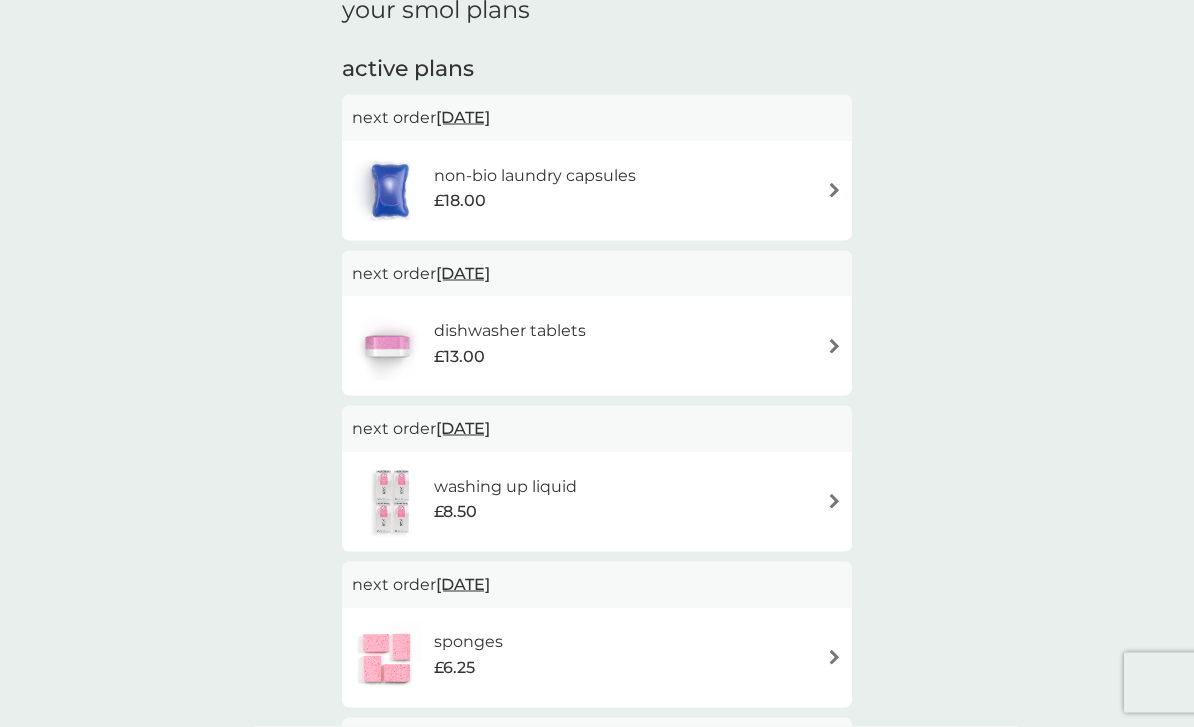scroll, scrollTop: 323, scrollLeft: 0, axis: vertical 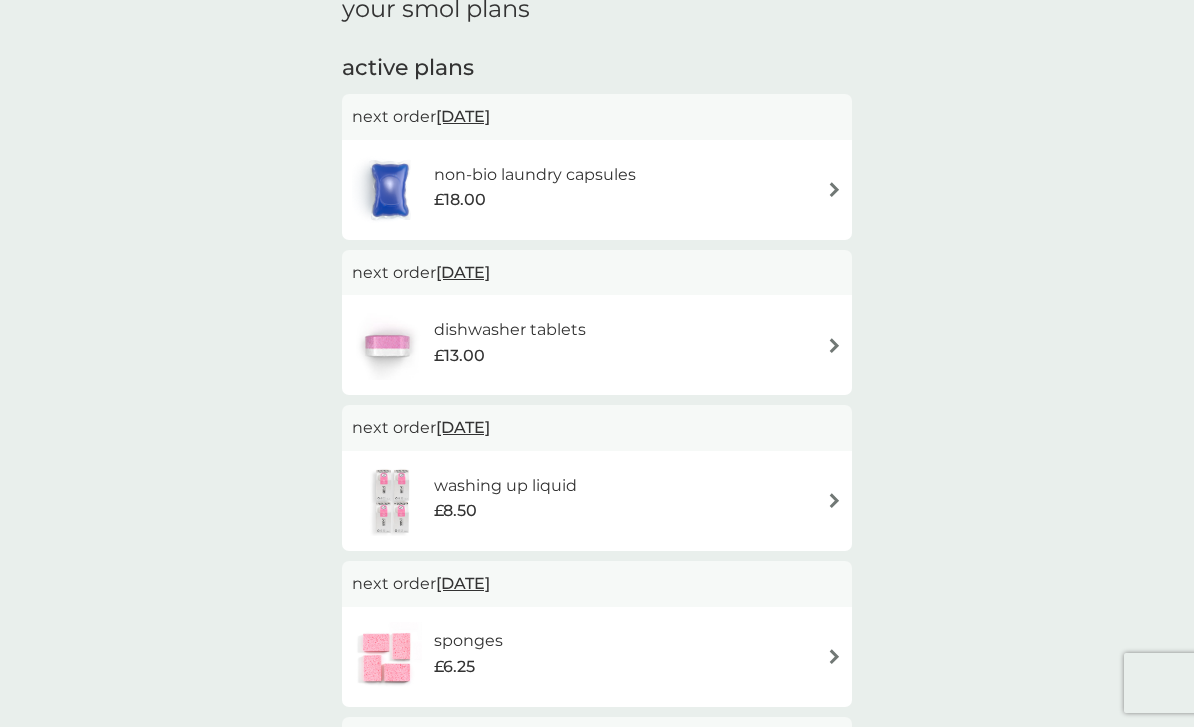 click at bounding box center (834, 656) 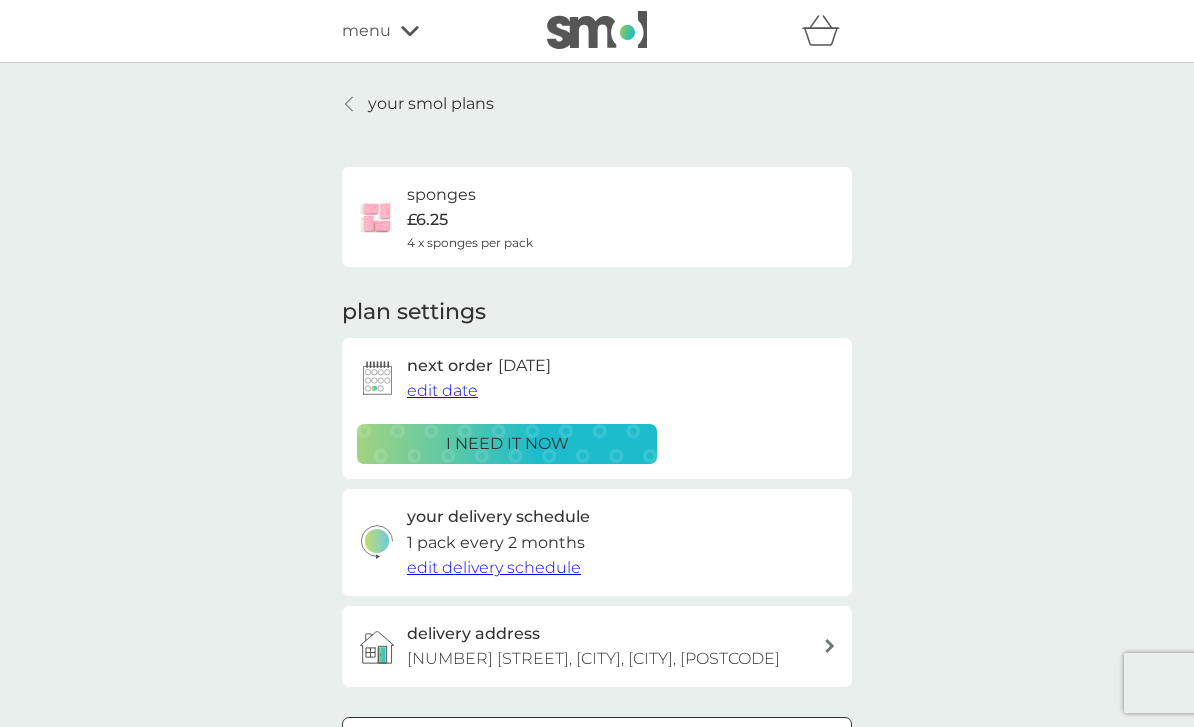 click on "edit delivery schedule" at bounding box center (494, 567) 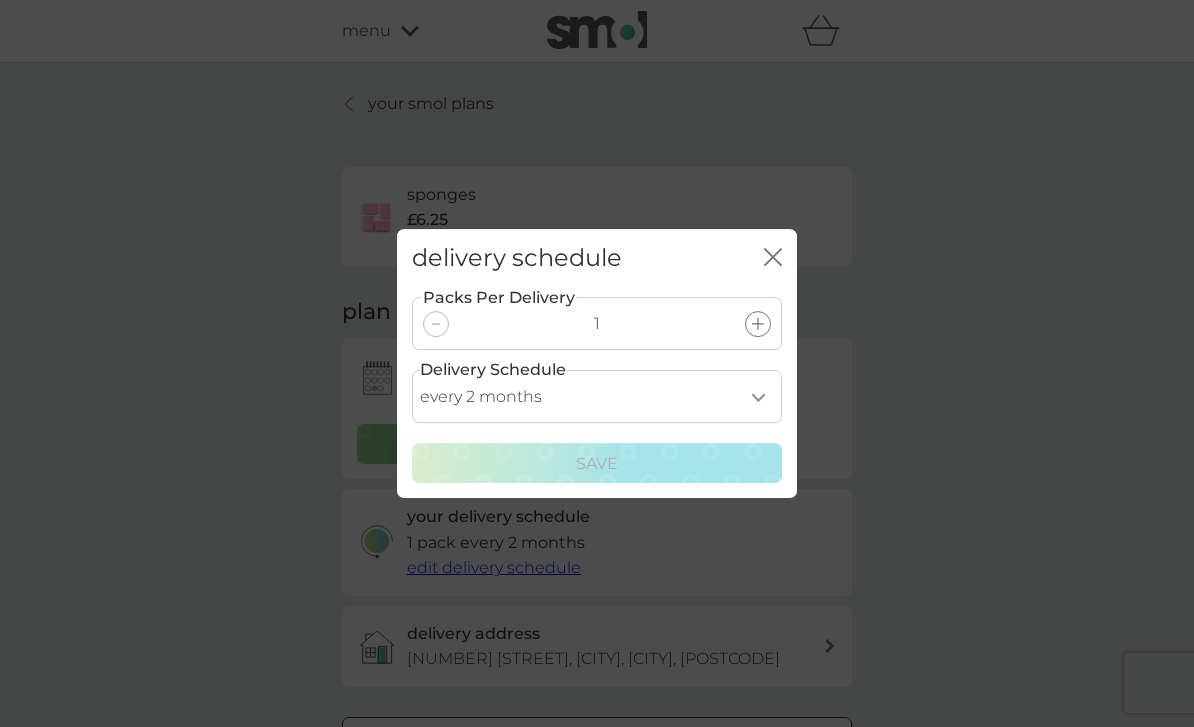 click on "every 1 month every 2 months every 3 months every 4 months every 5 months every 6 months every 7 months" at bounding box center (597, 396) 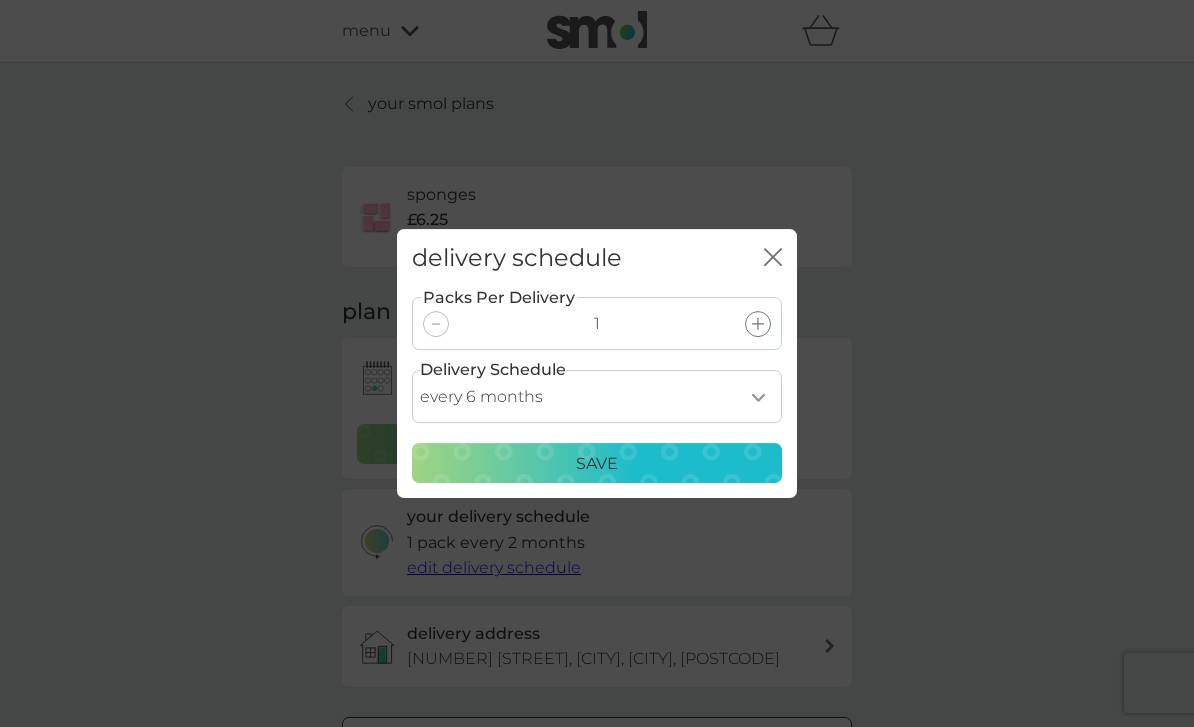 click on "Save" at bounding box center [597, 464] 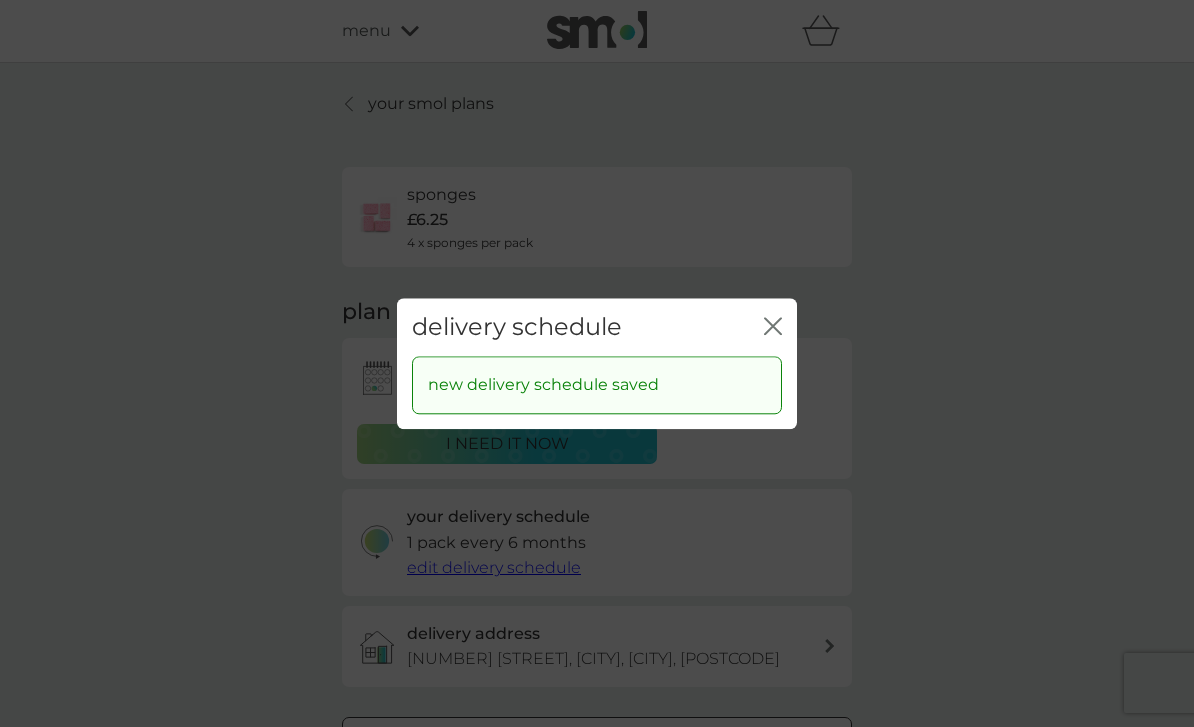 click 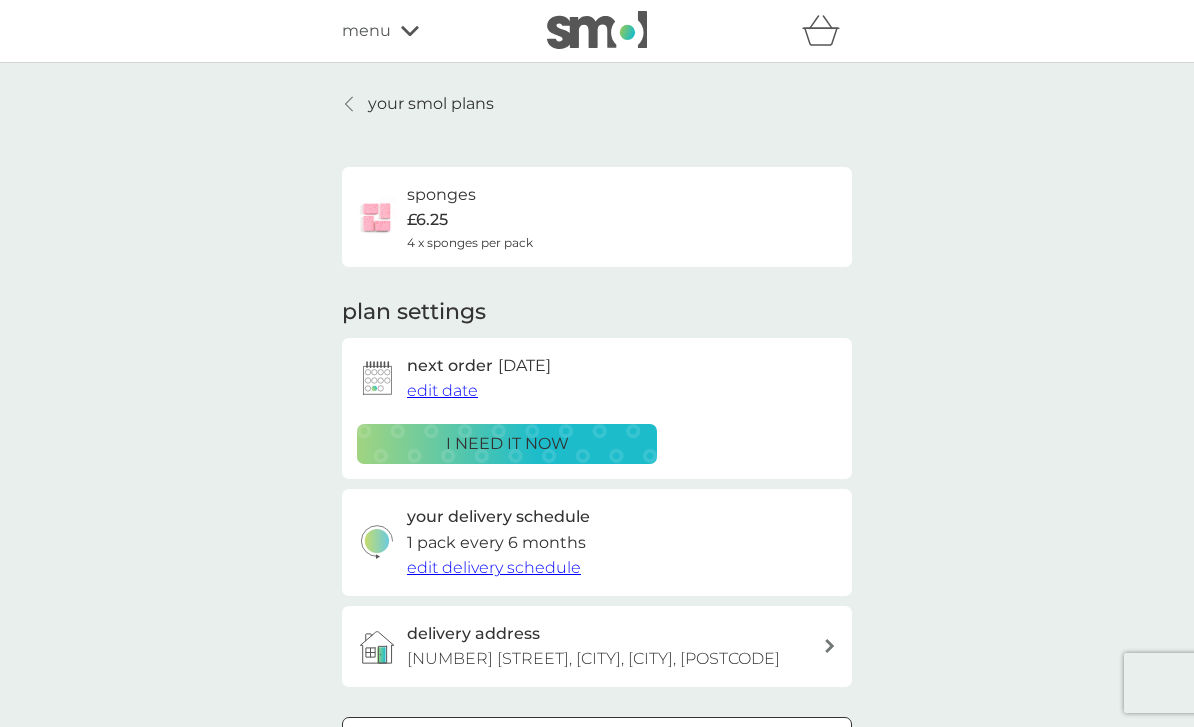 click on "edit date" at bounding box center [442, 390] 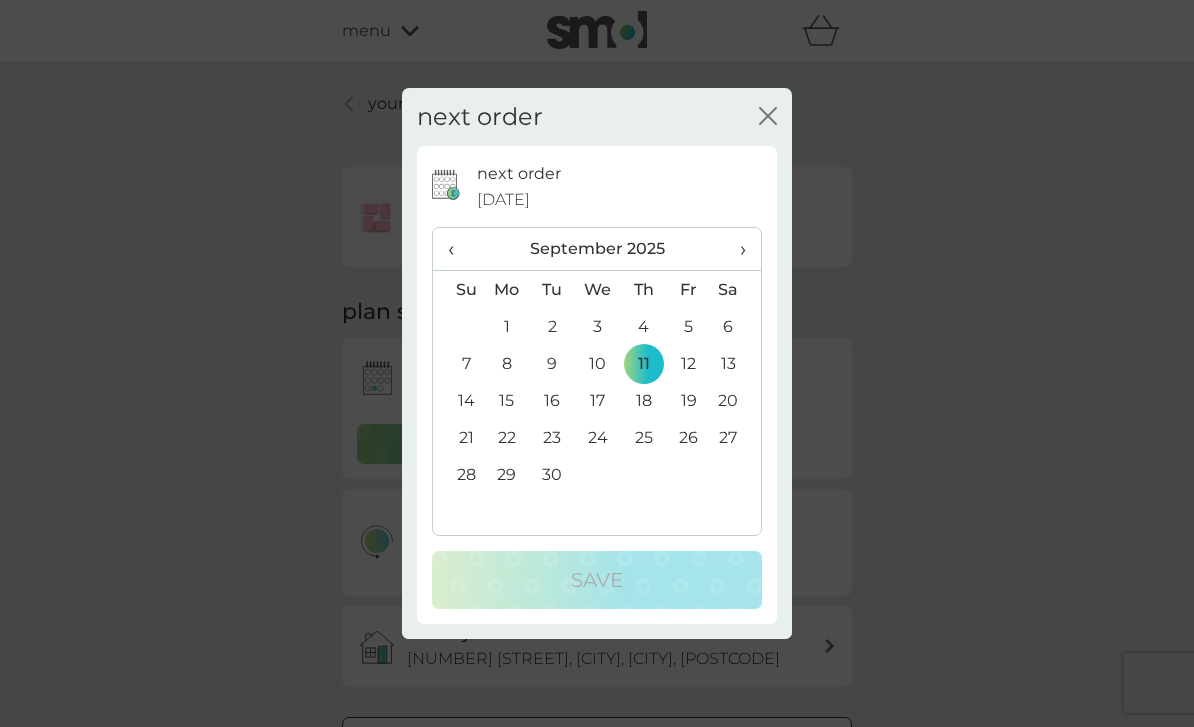 click on "30" at bounding box center (552, 474) 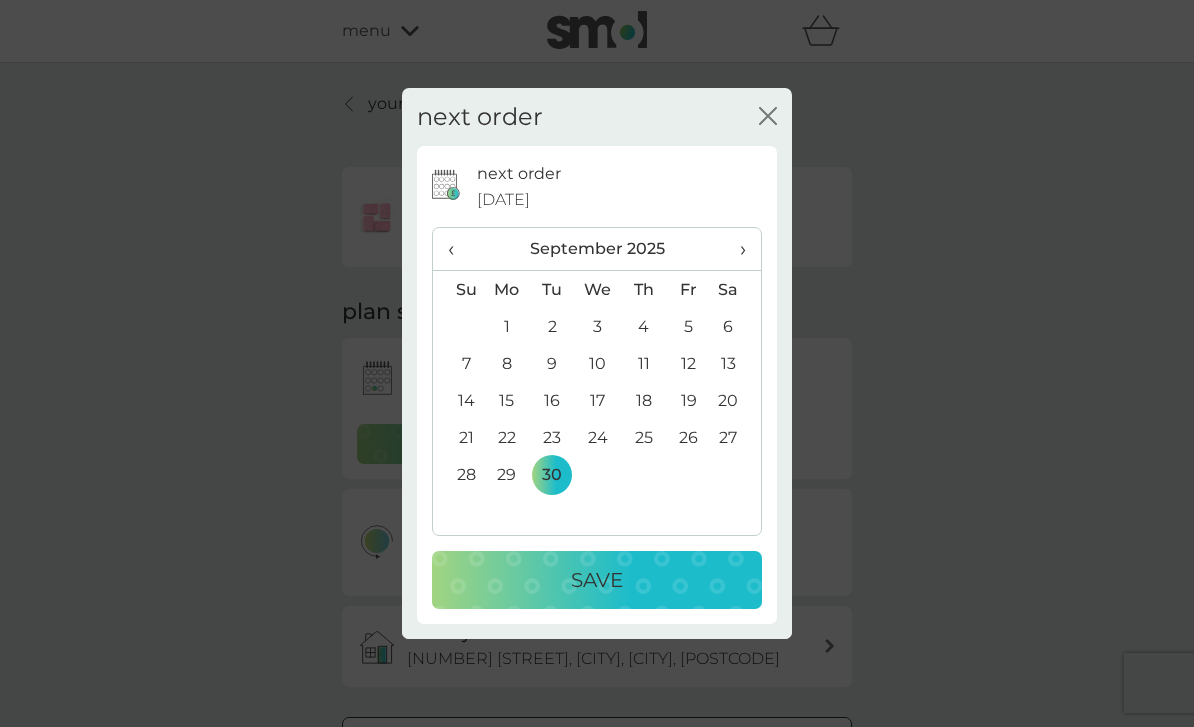 click on "Save" at bounding box center [597, 580] 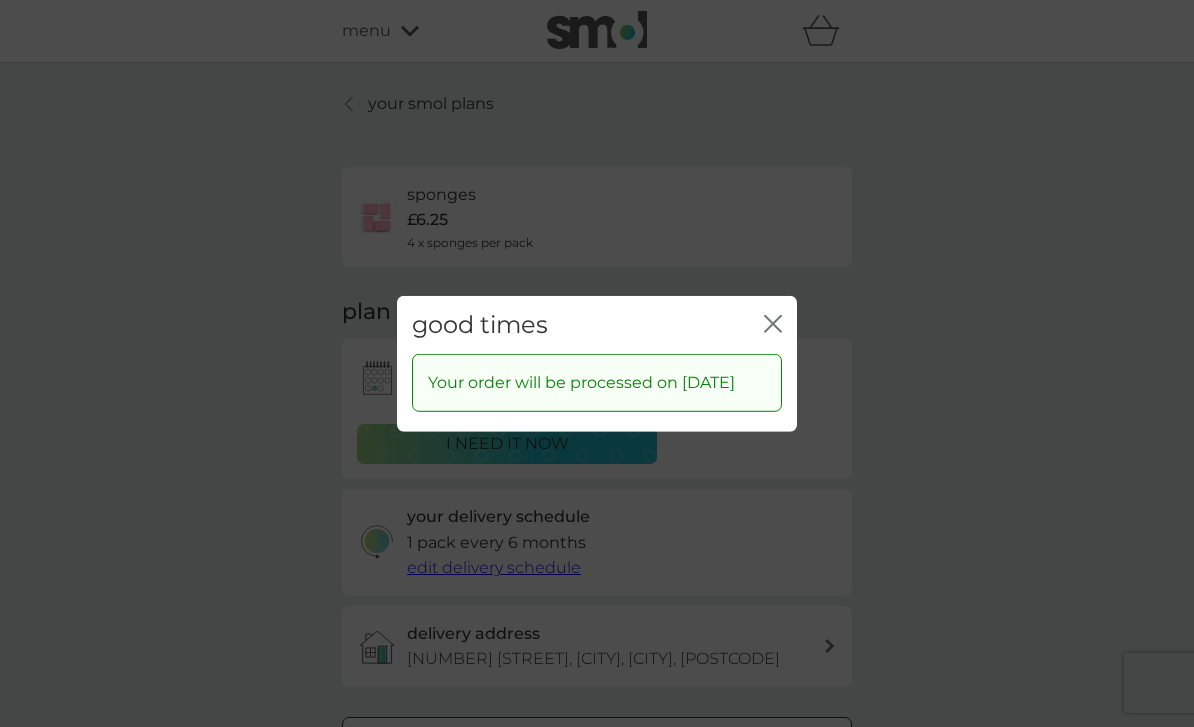 click on "close" 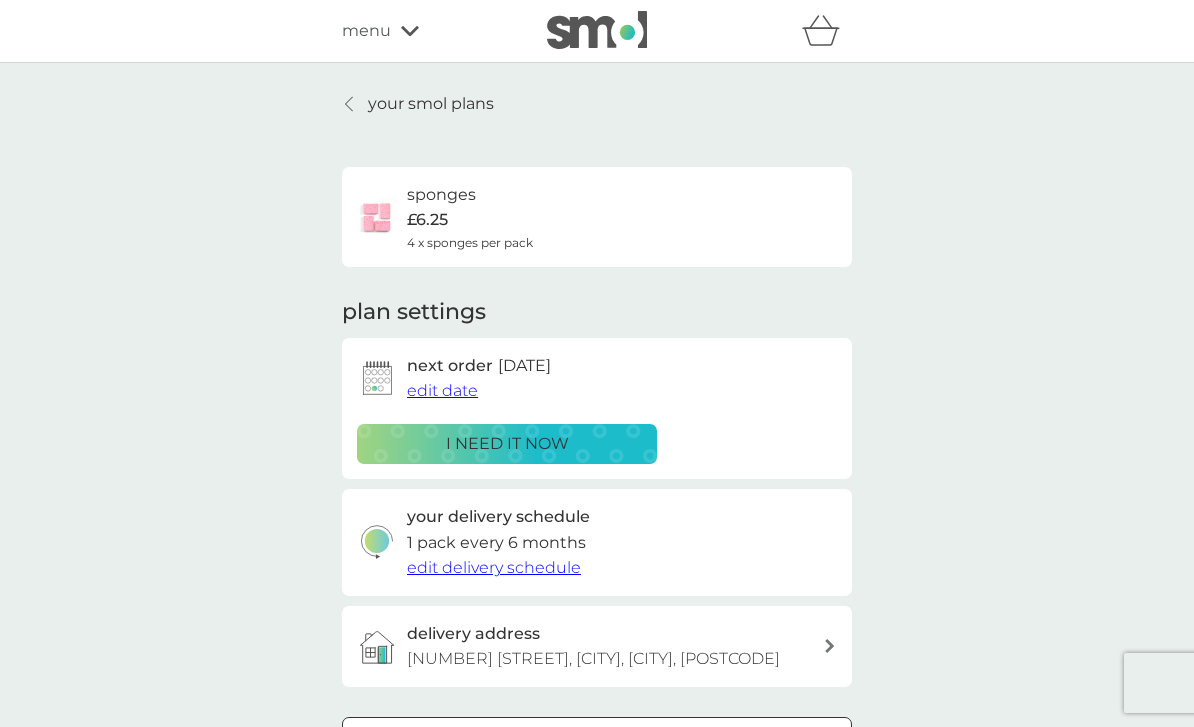 click 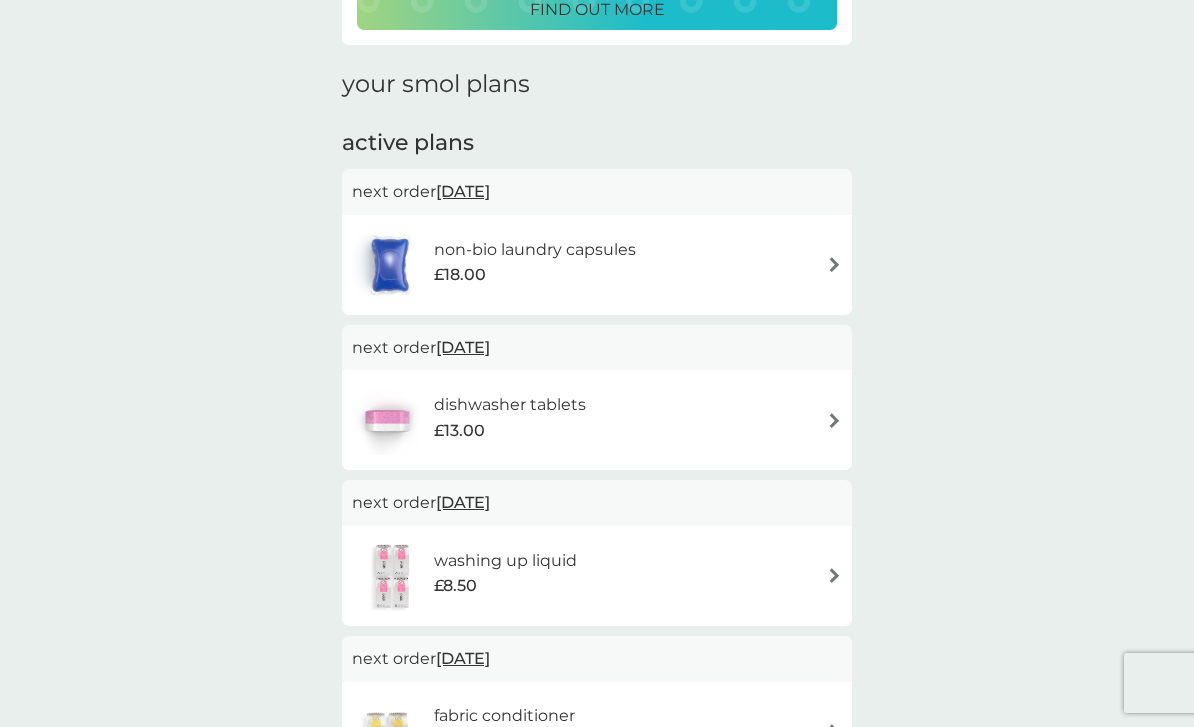 scroll, scrollTop: 247, scrollLeft: 0, axis: vertical 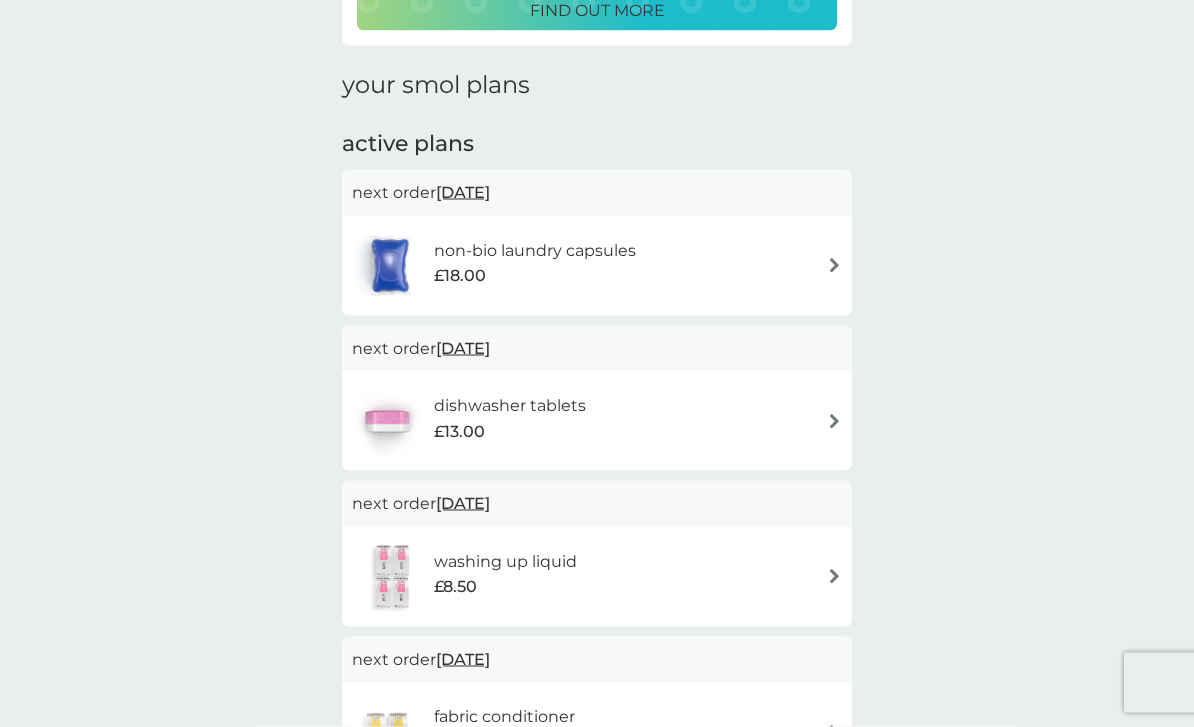 click at bounding box center [834, 576] 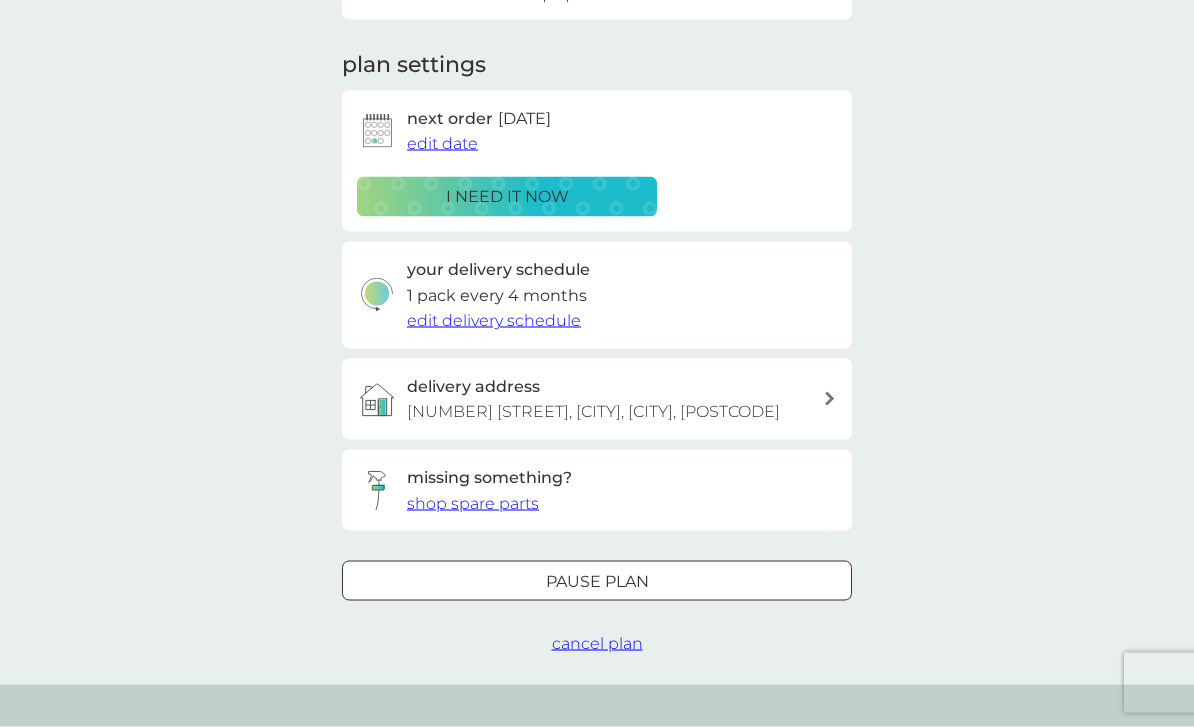 scroll, scrollTop: 0, scrollLeft: 0, axis: both 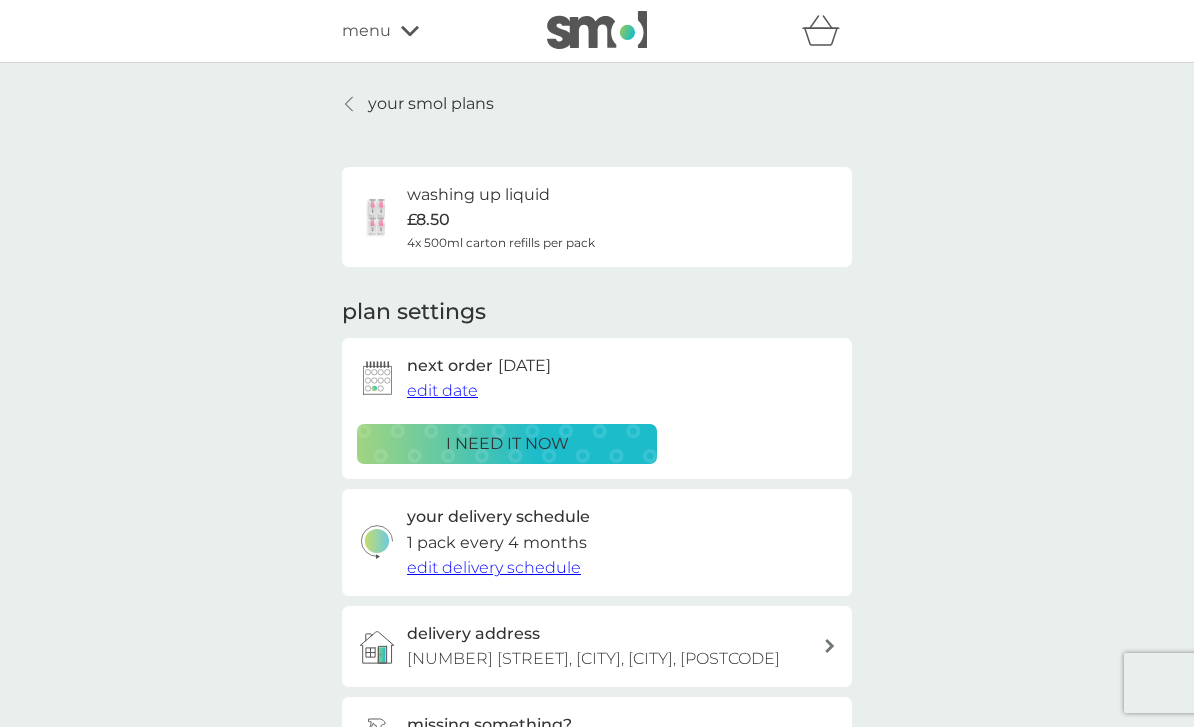 click on "edit date" at bounding box center [442, 390] 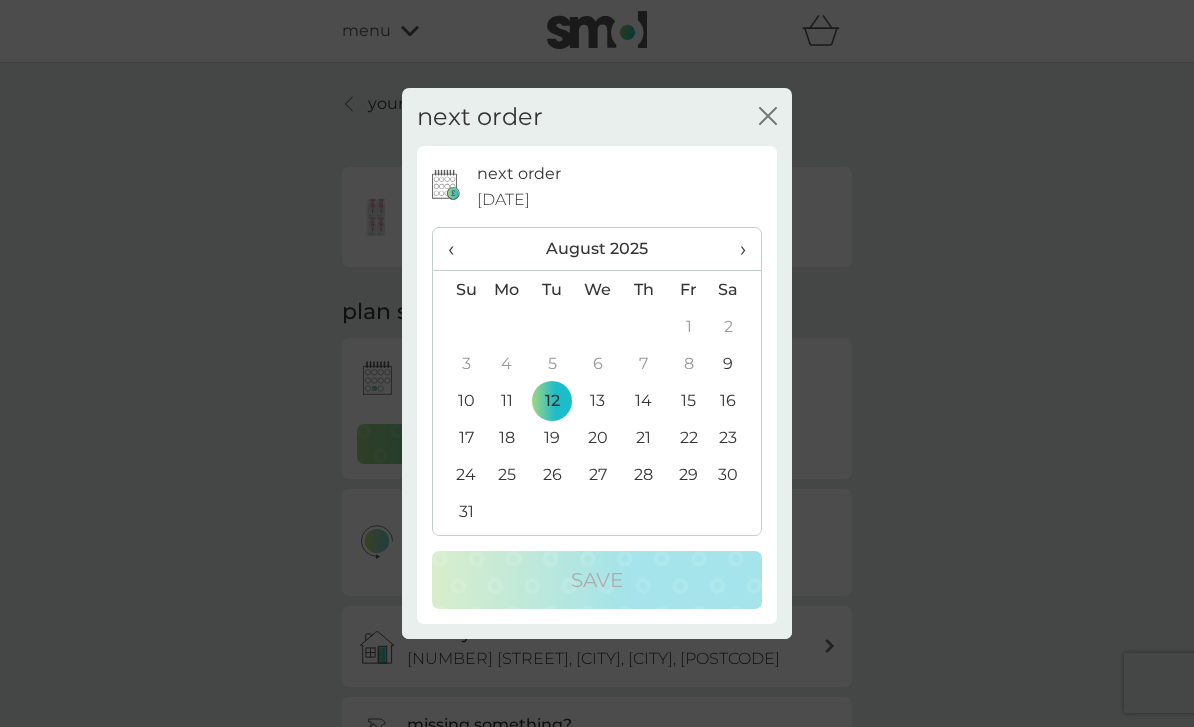 click on "26" at bounding box center (552, 474) 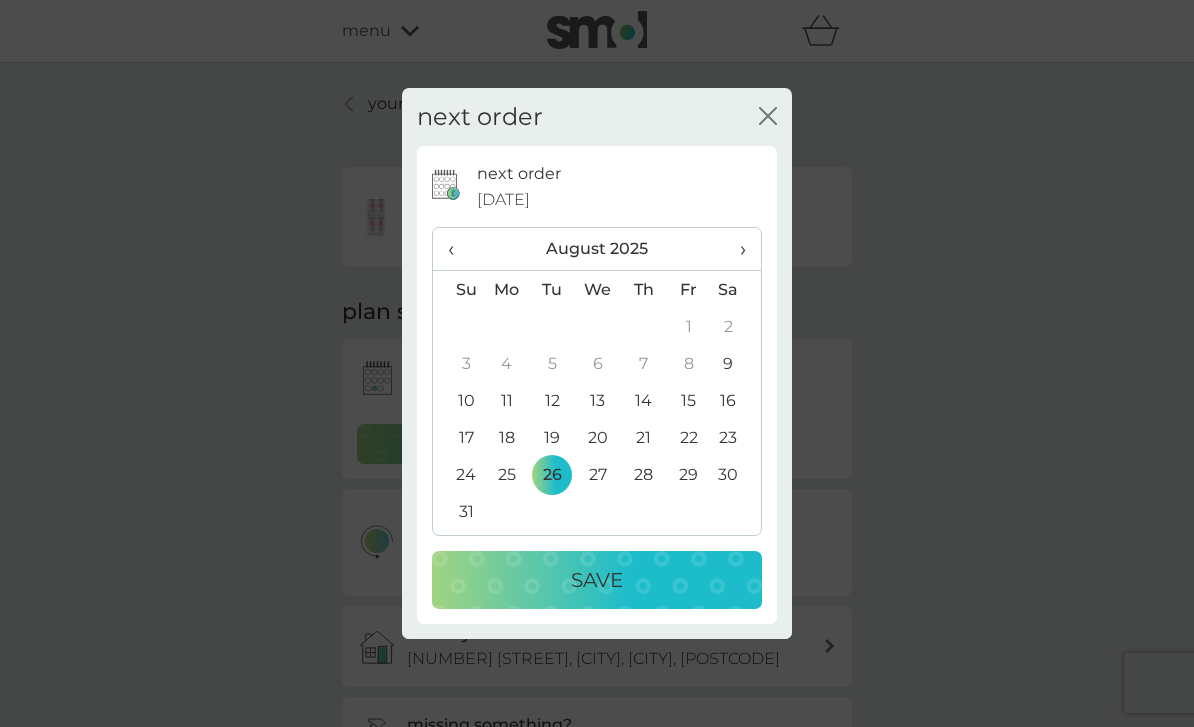 click on "Save" at bounding box center [597, 580] 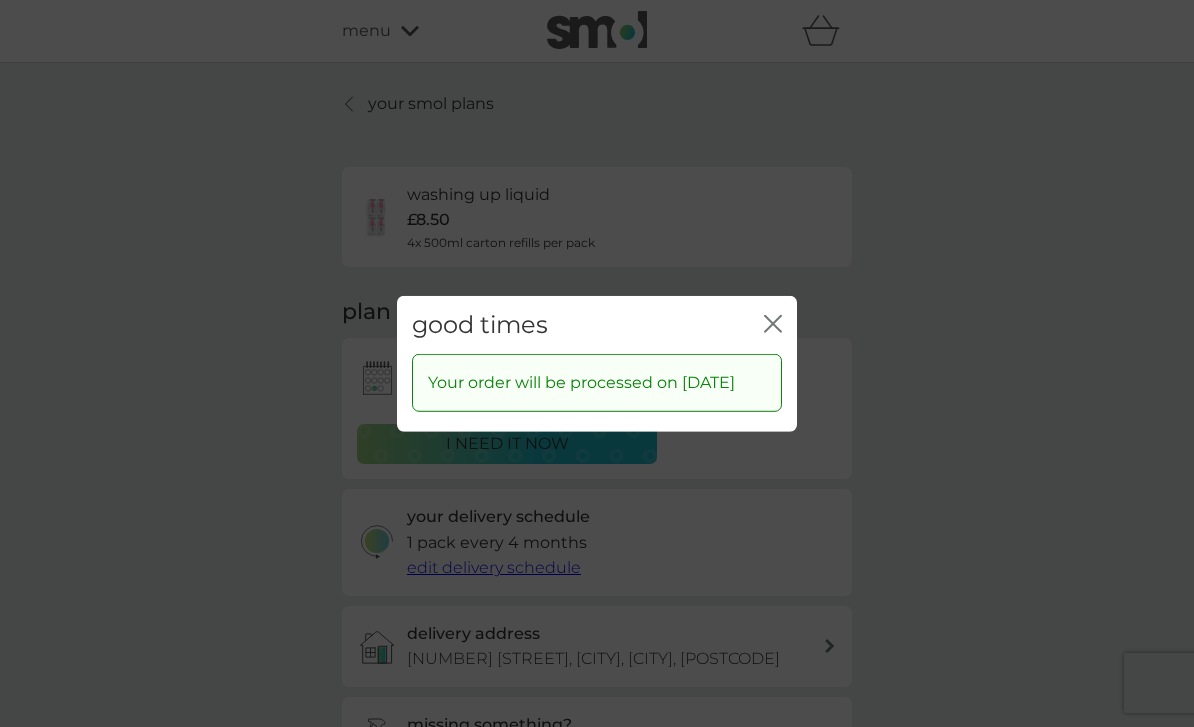 click 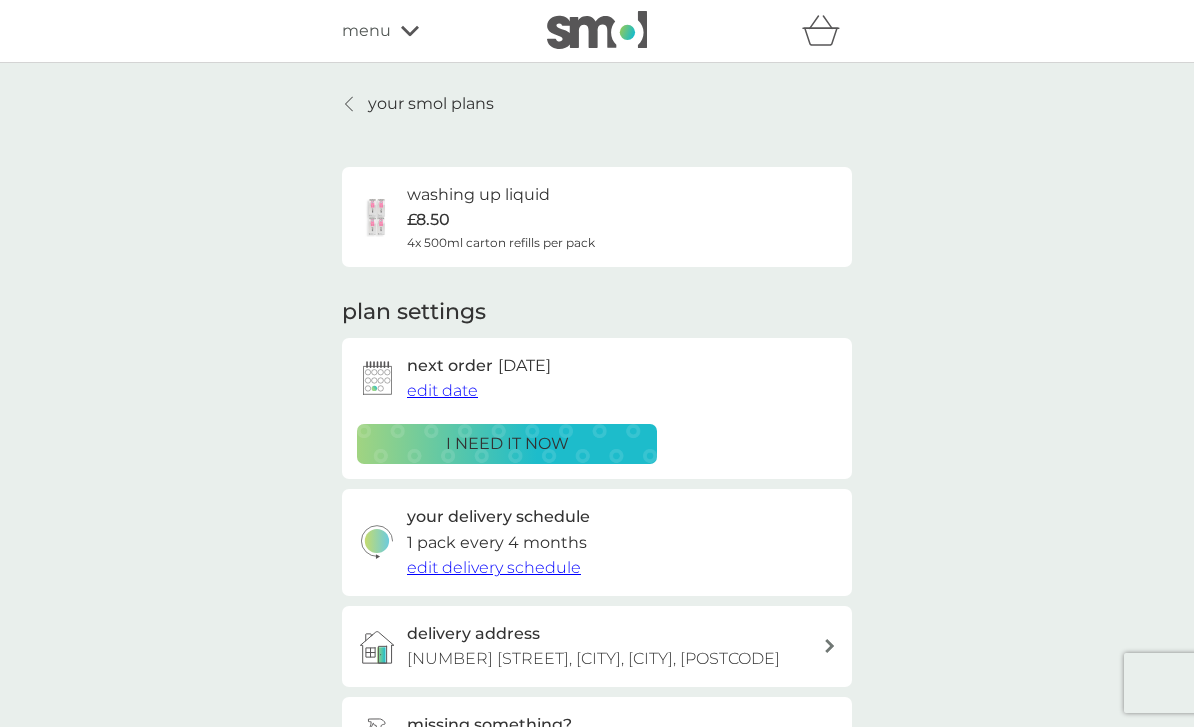 click on "your smol plans" at bounding box center [431, 104] 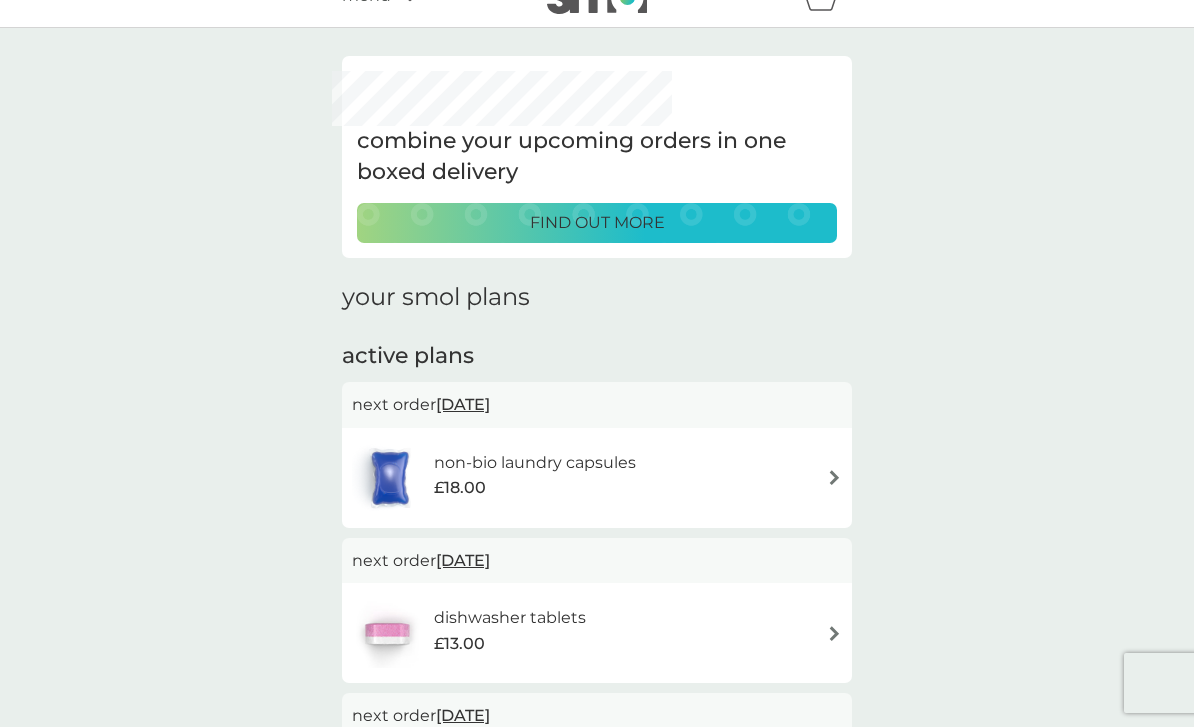 scroll, scrollTop: 35, scrollLeft: 0, axis: vertical 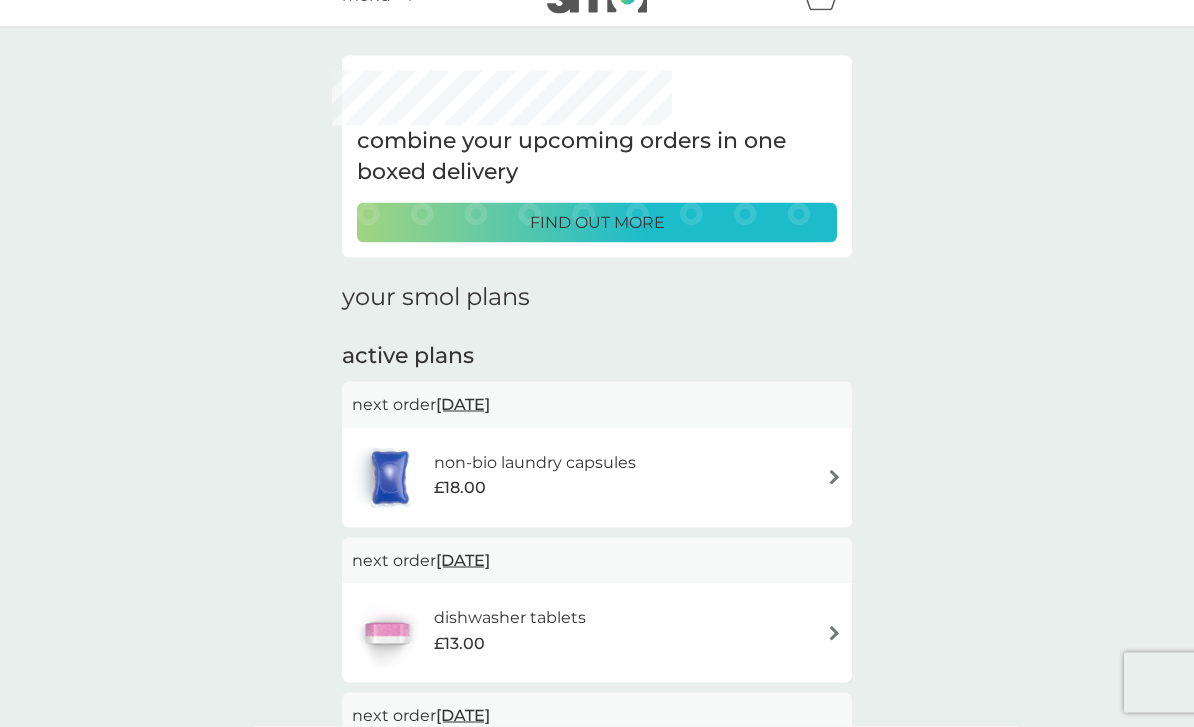 click on "dishwasher tablets £13.00" at bounding box center [597, 633] 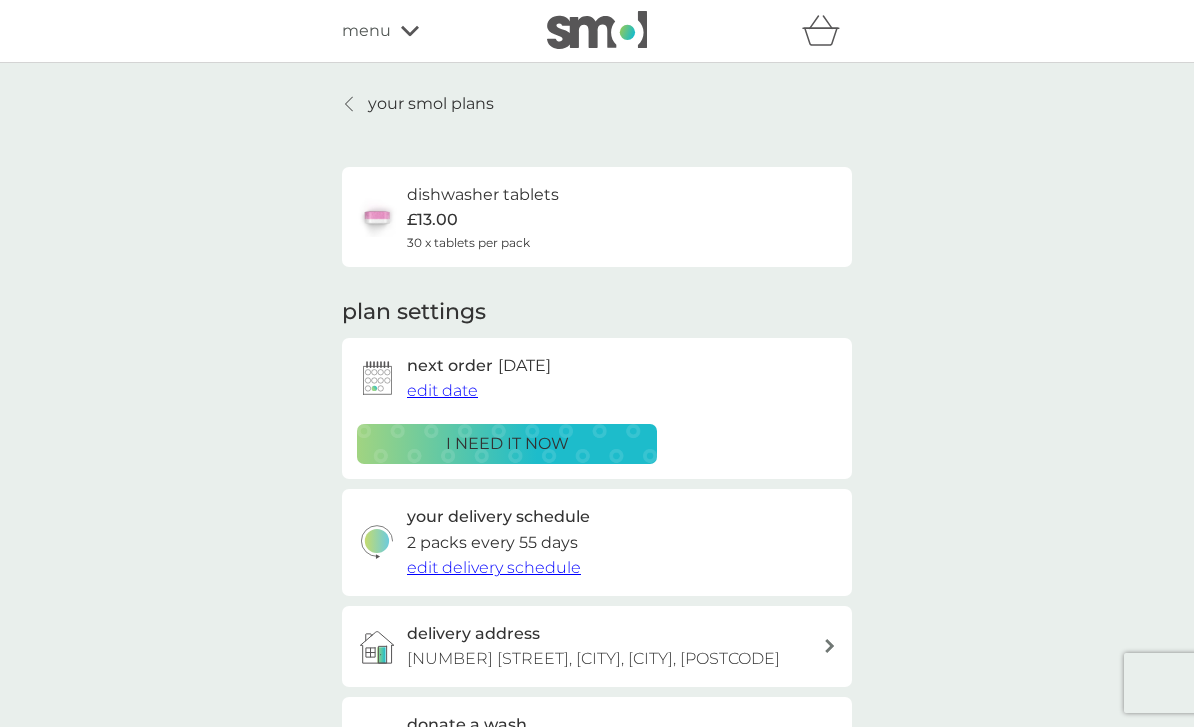 click on "i need it now" at bounding box center [507, 444] 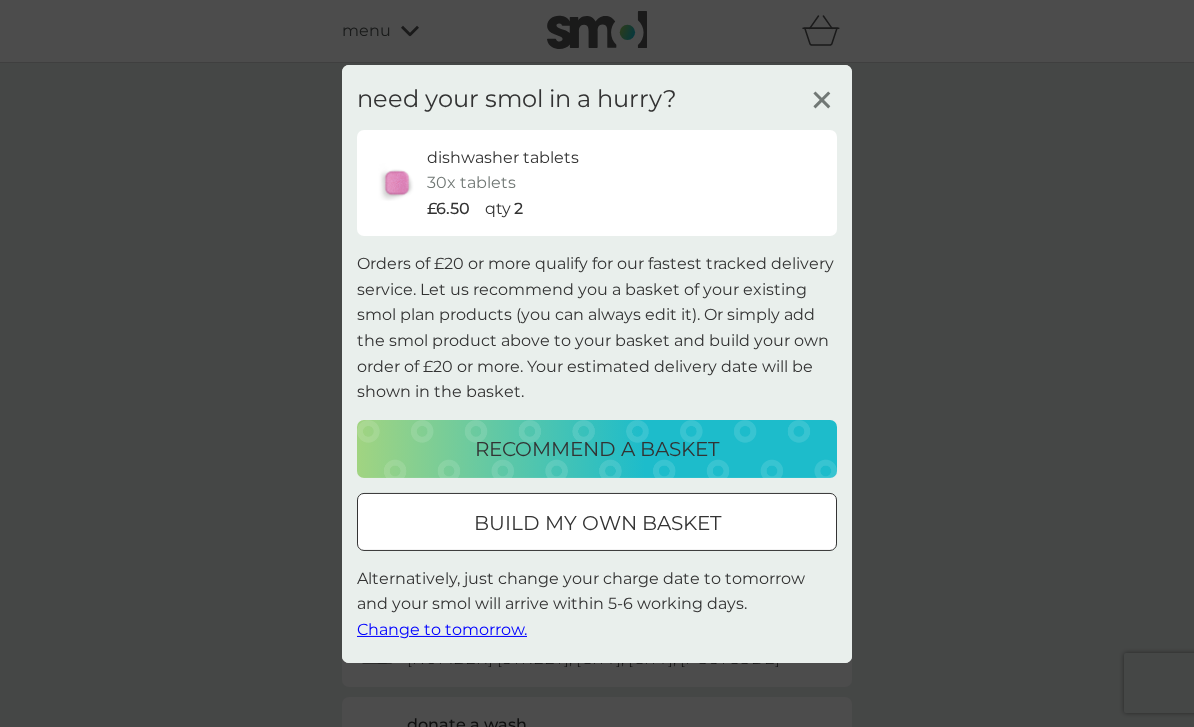 click on "Alternatively, just change your charge date to tomorrow and your smol will arrive within 5-6 working days. Change to tomorrow." at bounding box center (597, 604) 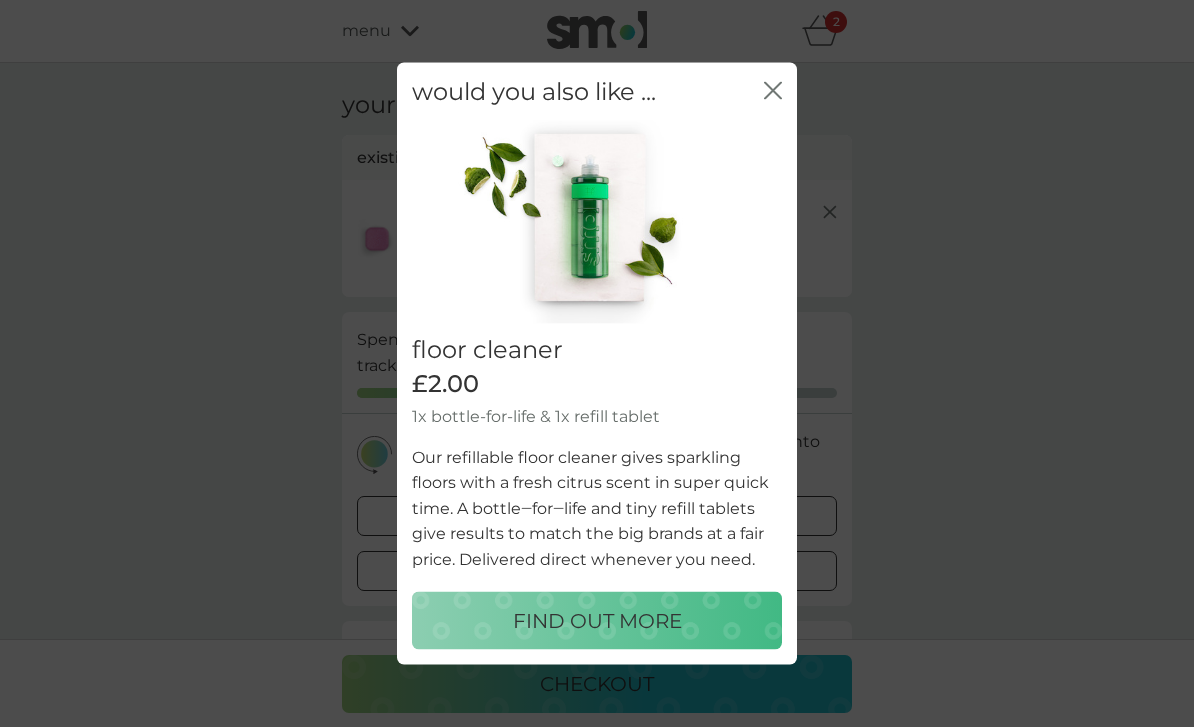 click on "floor cleaner £2.00 1x bottle-for-life & 1x refill tablet Our refillable floor cleaner gives sparkling floors with a fresh citrus scent in super quick time. A bottle‒for‒life and tiny refill tablets give results to match the big brands at a fair price. Delivered direct whenever you need. FIND OUT MORE" at bounding box center (597, 393) 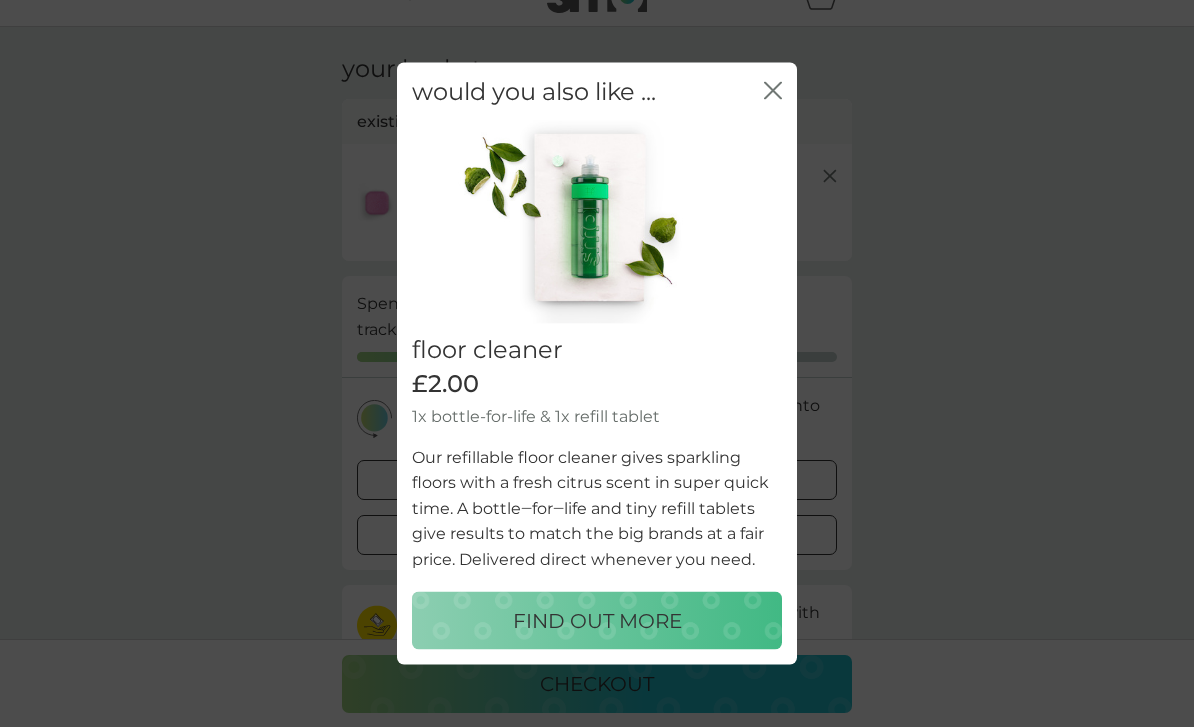 scroll, scrollTop: 46, scrollLeft: 0, axis: vertical 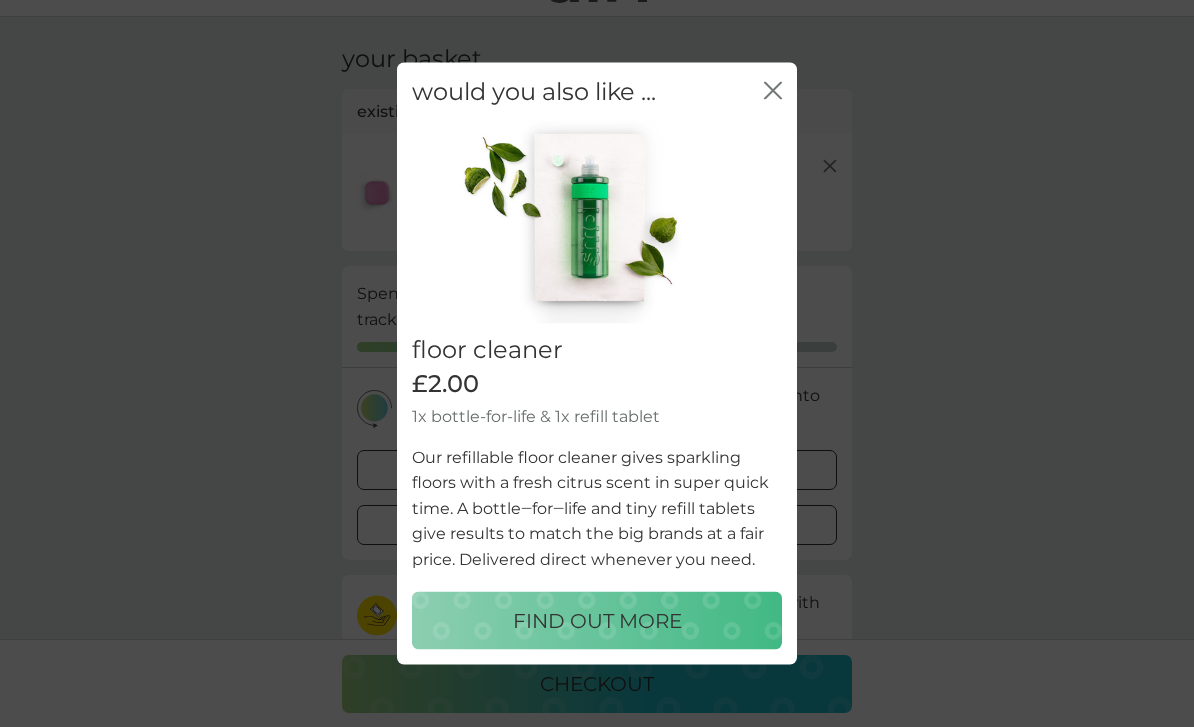click 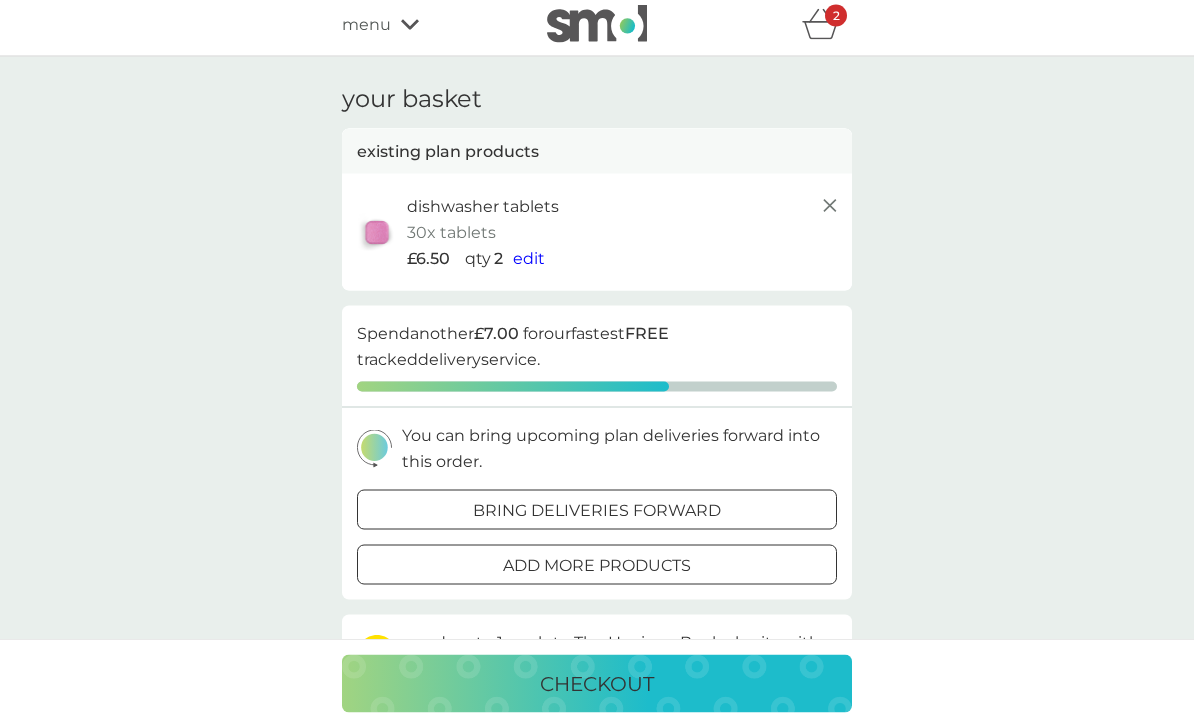 scroll, scrollTop: 0, scrollLeft: 0, axis: both 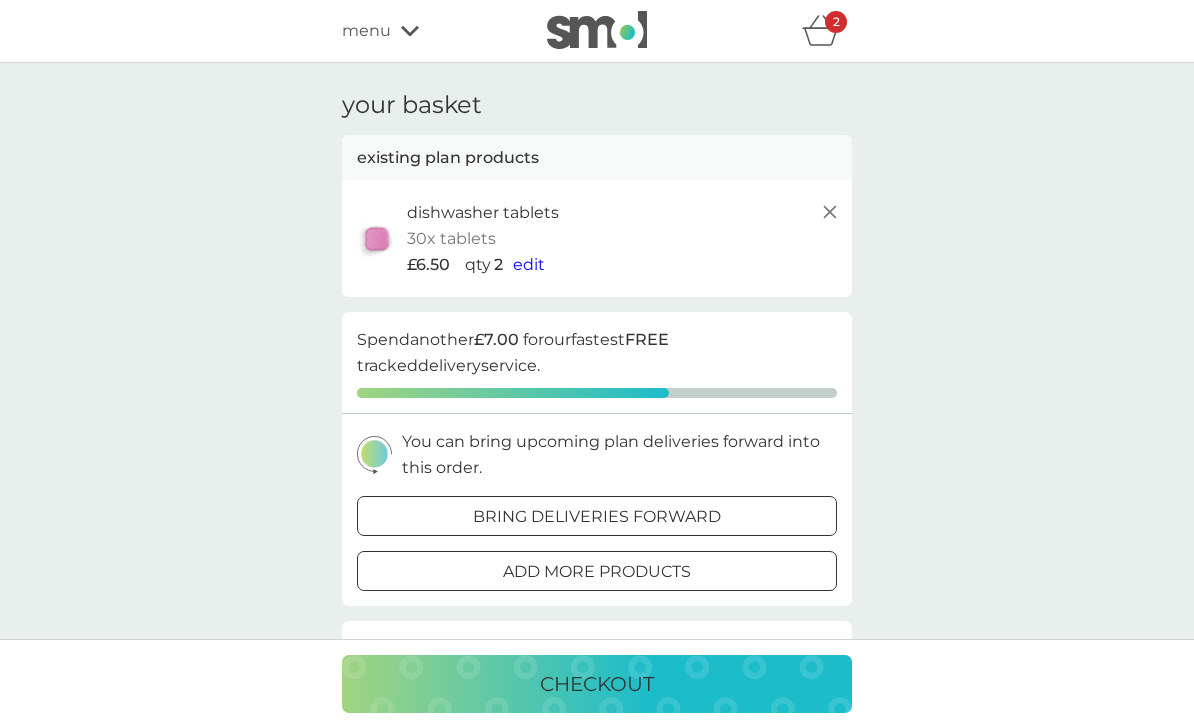 click at bounding box center [620, 514] 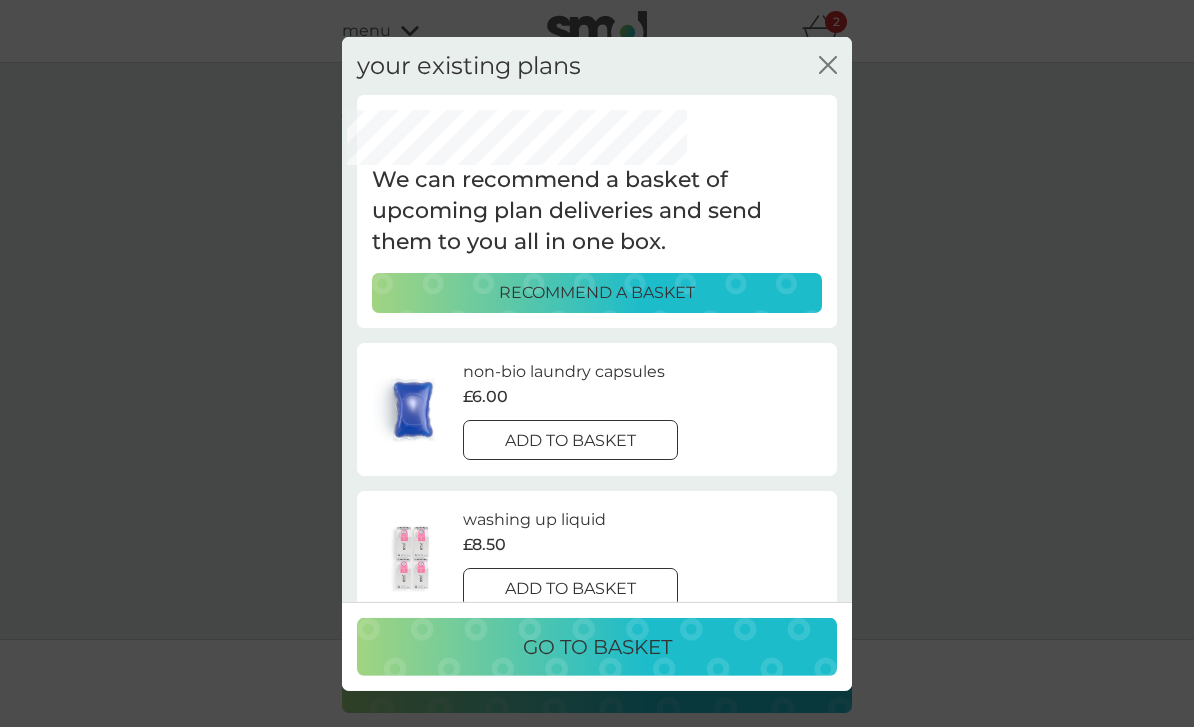 click at bounding box center [594, 439] 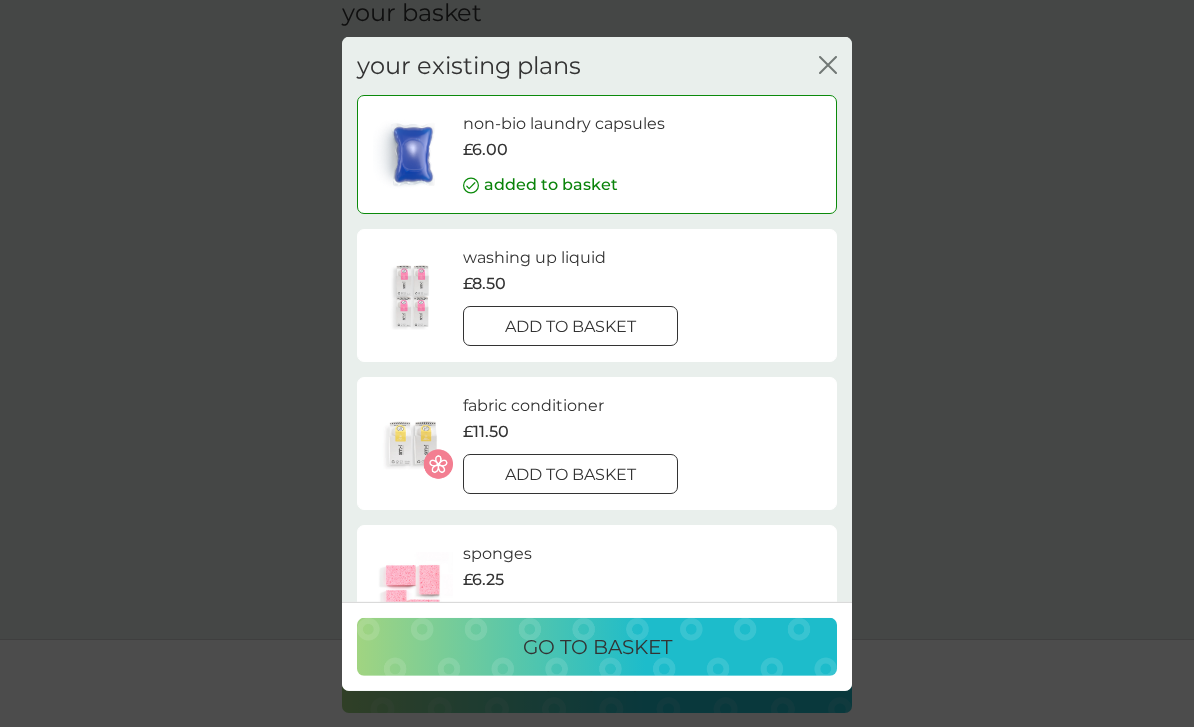 scroll, scrollTop: 70, scrollLeft: 0, axis: vertical 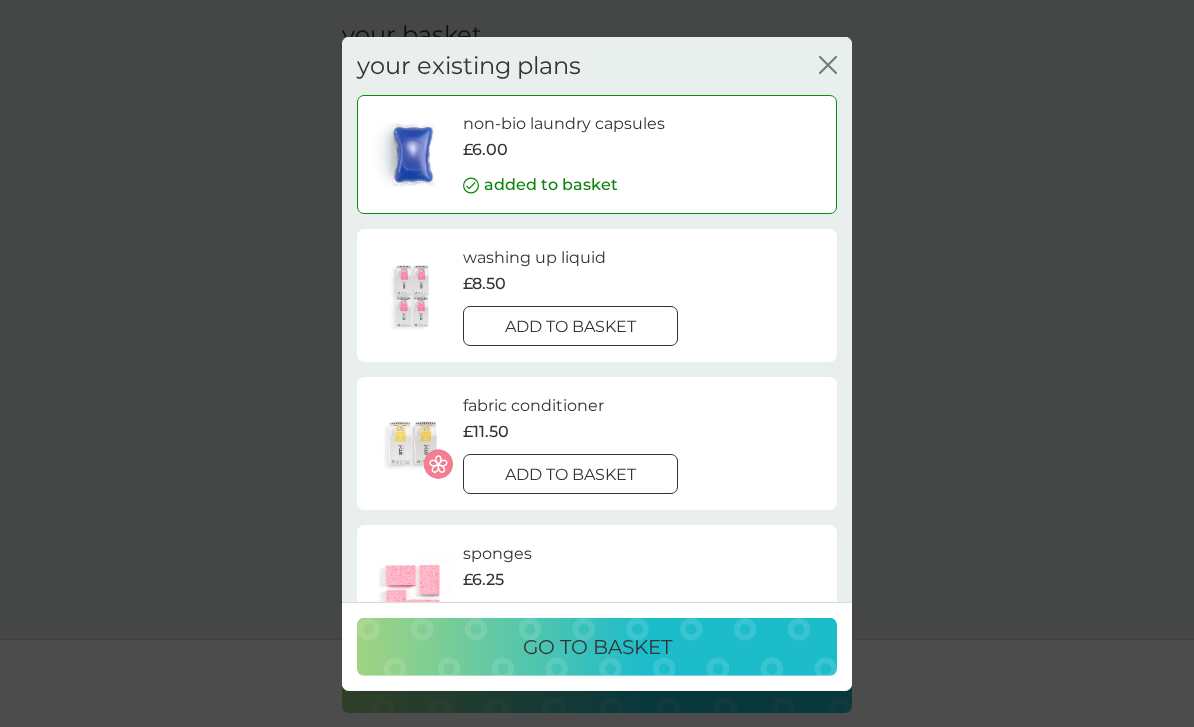 click on "close" 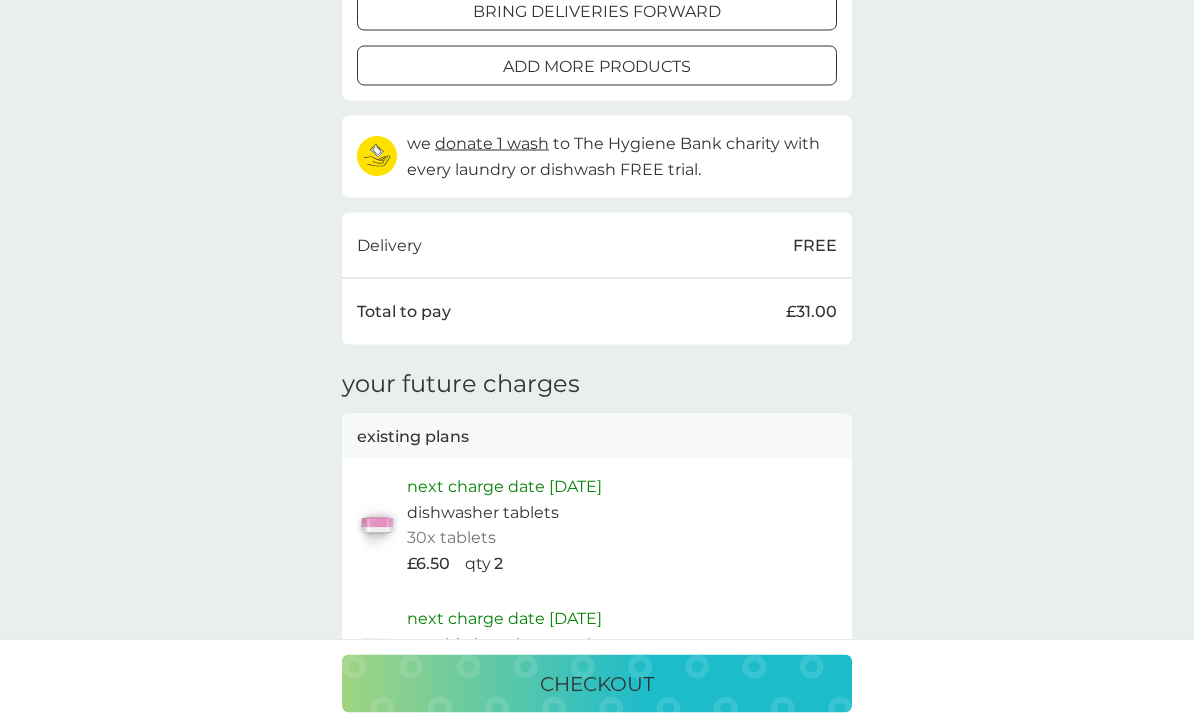 scroll, scrollTop: 603, scrollLeft: 0, axis: vertical 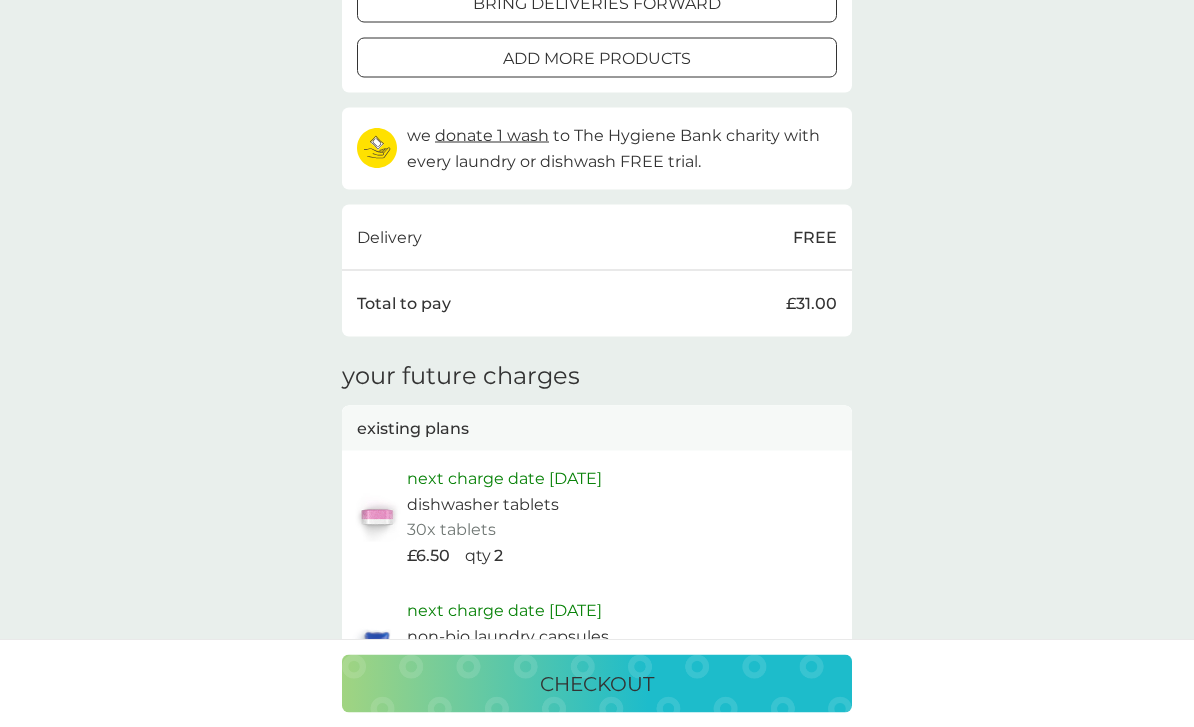 click on "checkout" at bounding box center (597, 684) 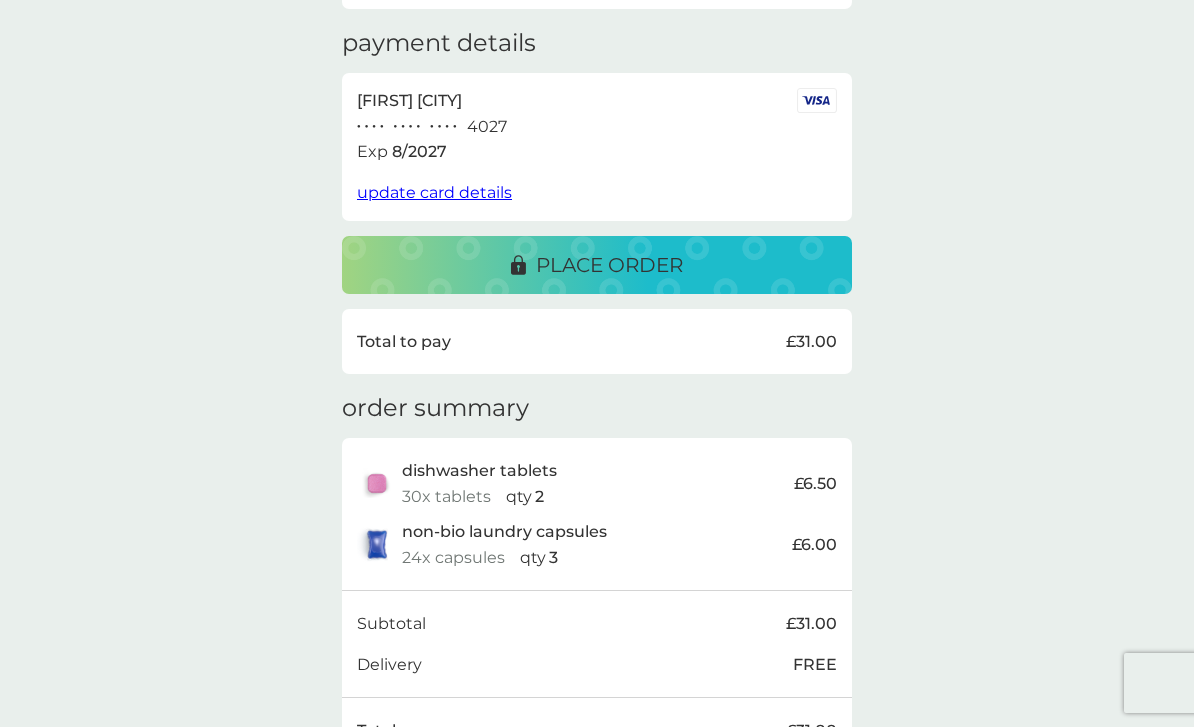 scroll, scrollTop: 269, scrollLeft: 0, axis: vertical 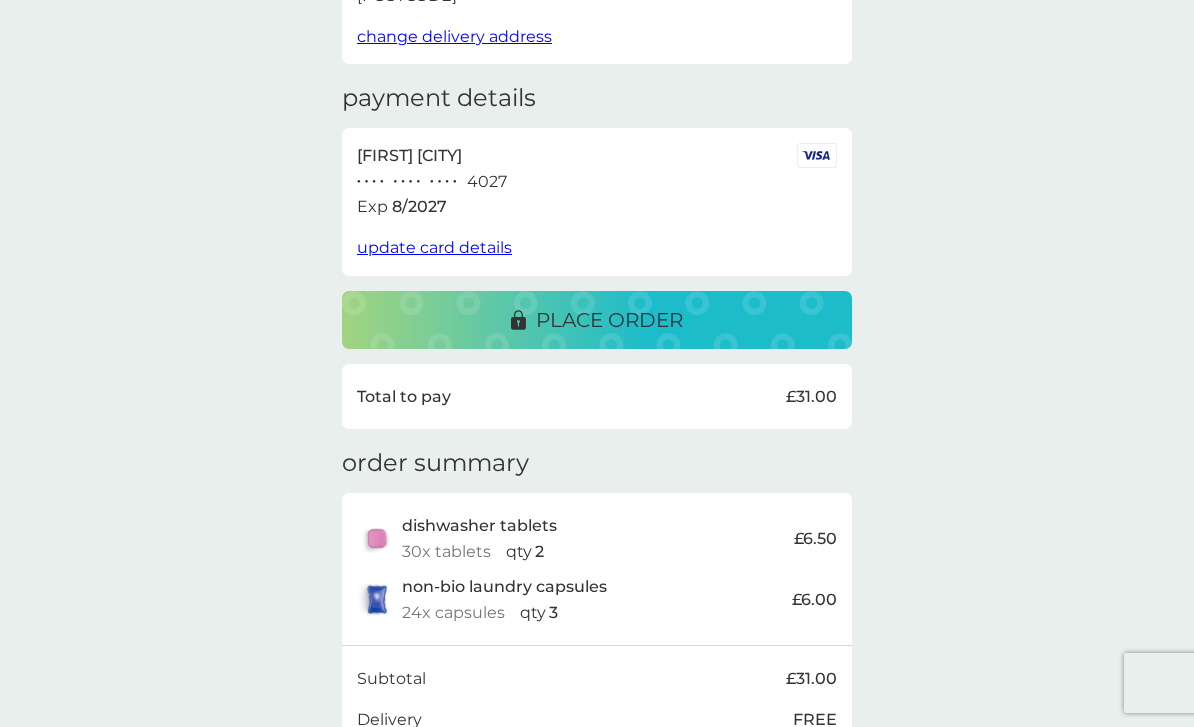 click on "place order" at bounding box center [609, 320] 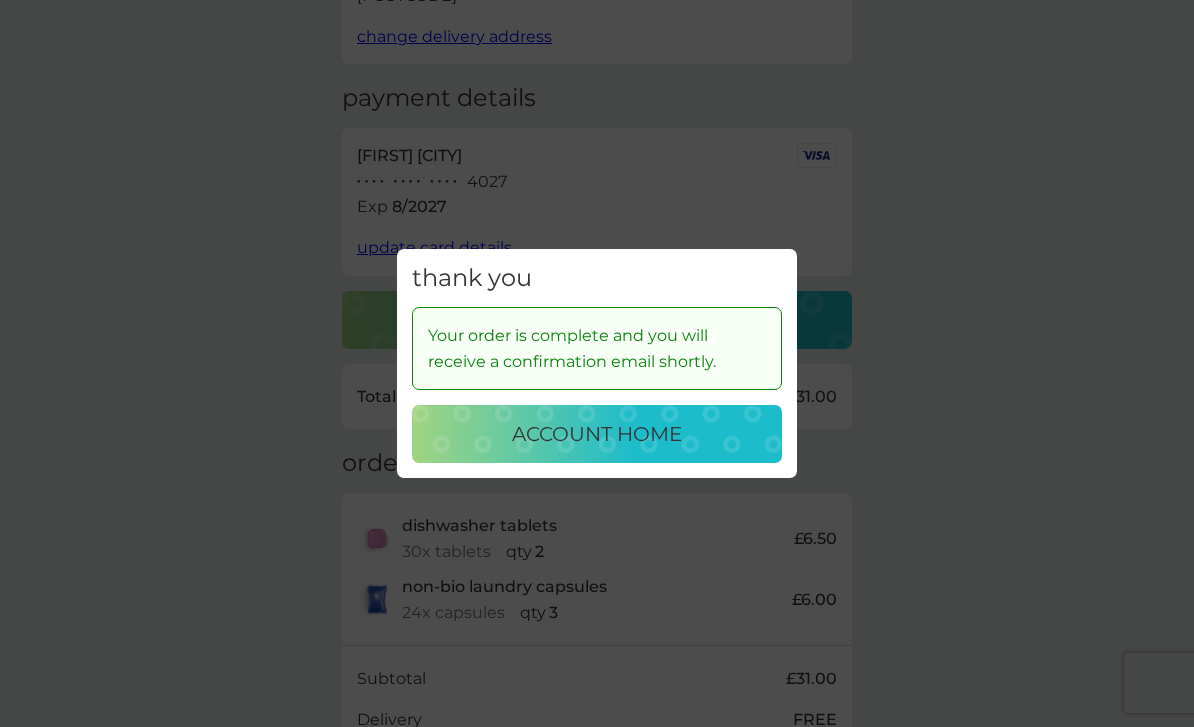 click on "account home" at bounding box center (597, 434) 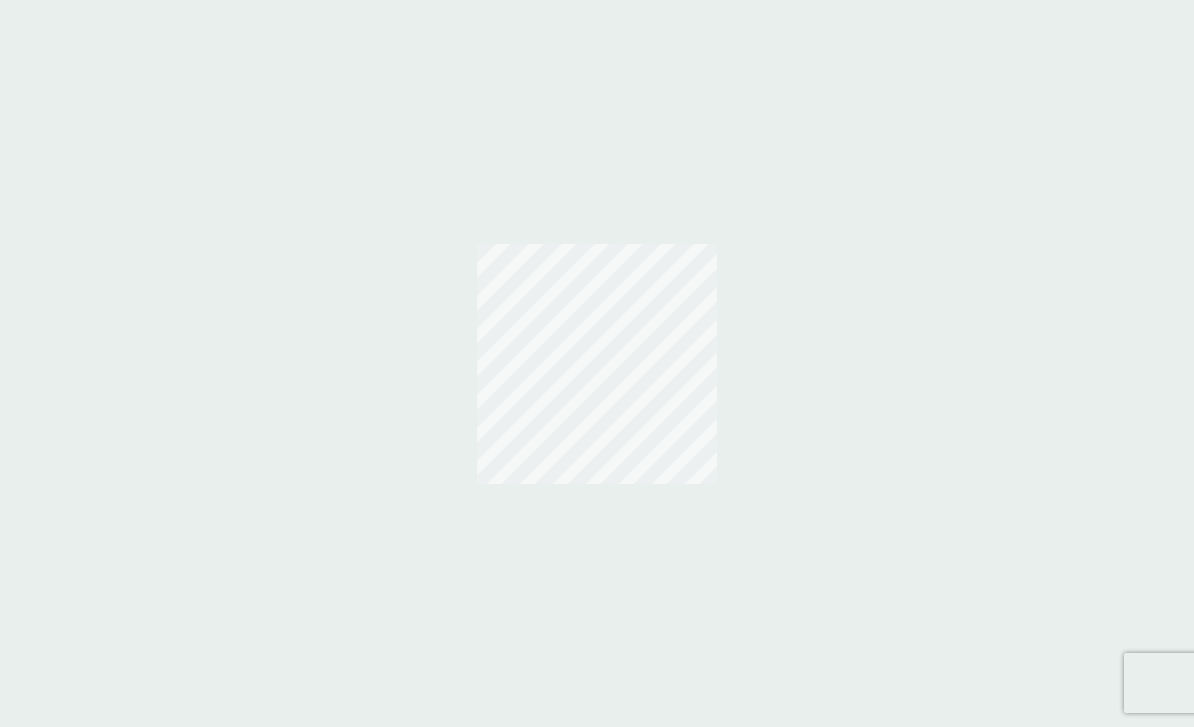 scroll, scrollTop: 0, scrollLeft: 0, axis: both 